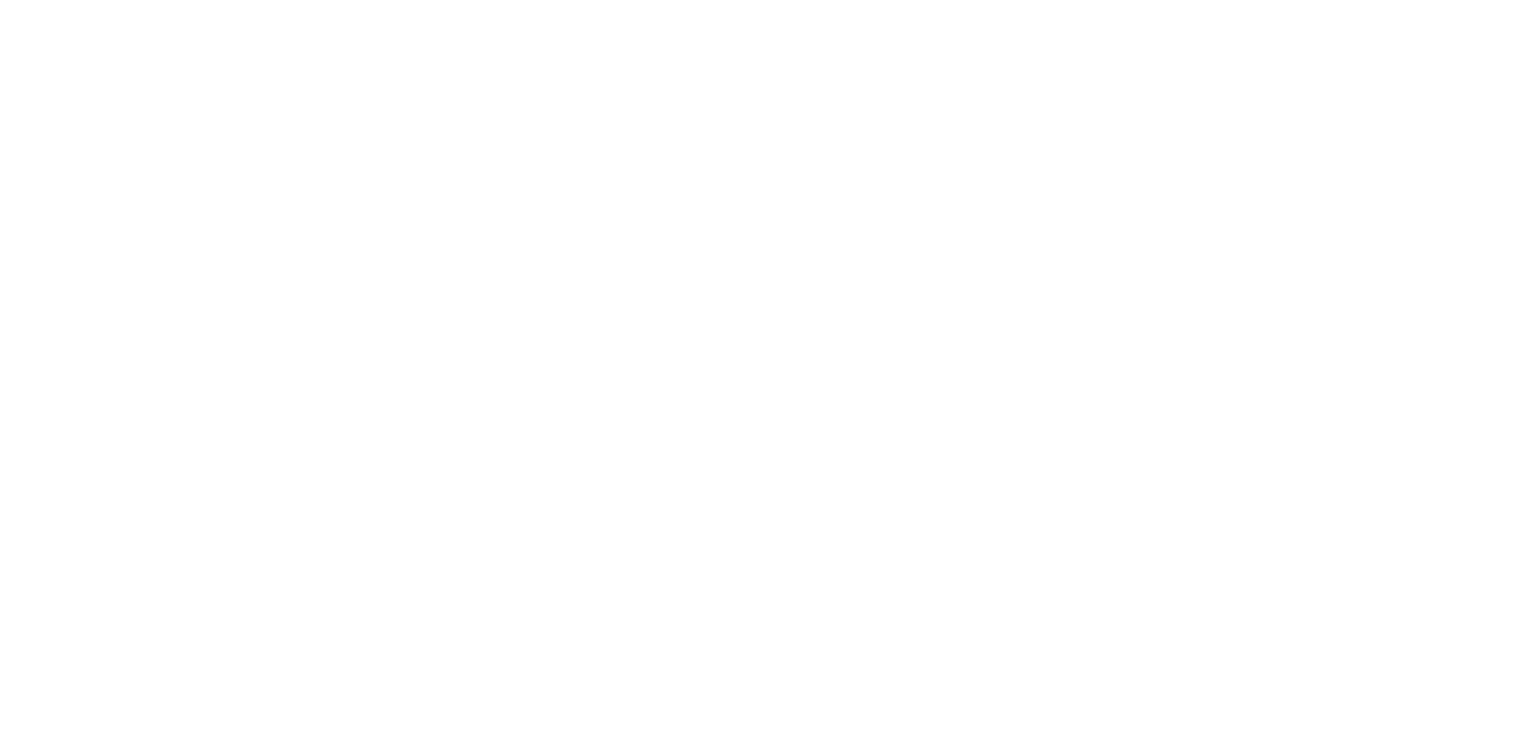 scroll, scrollTop: 0, scrollLeft: 0, axis: both 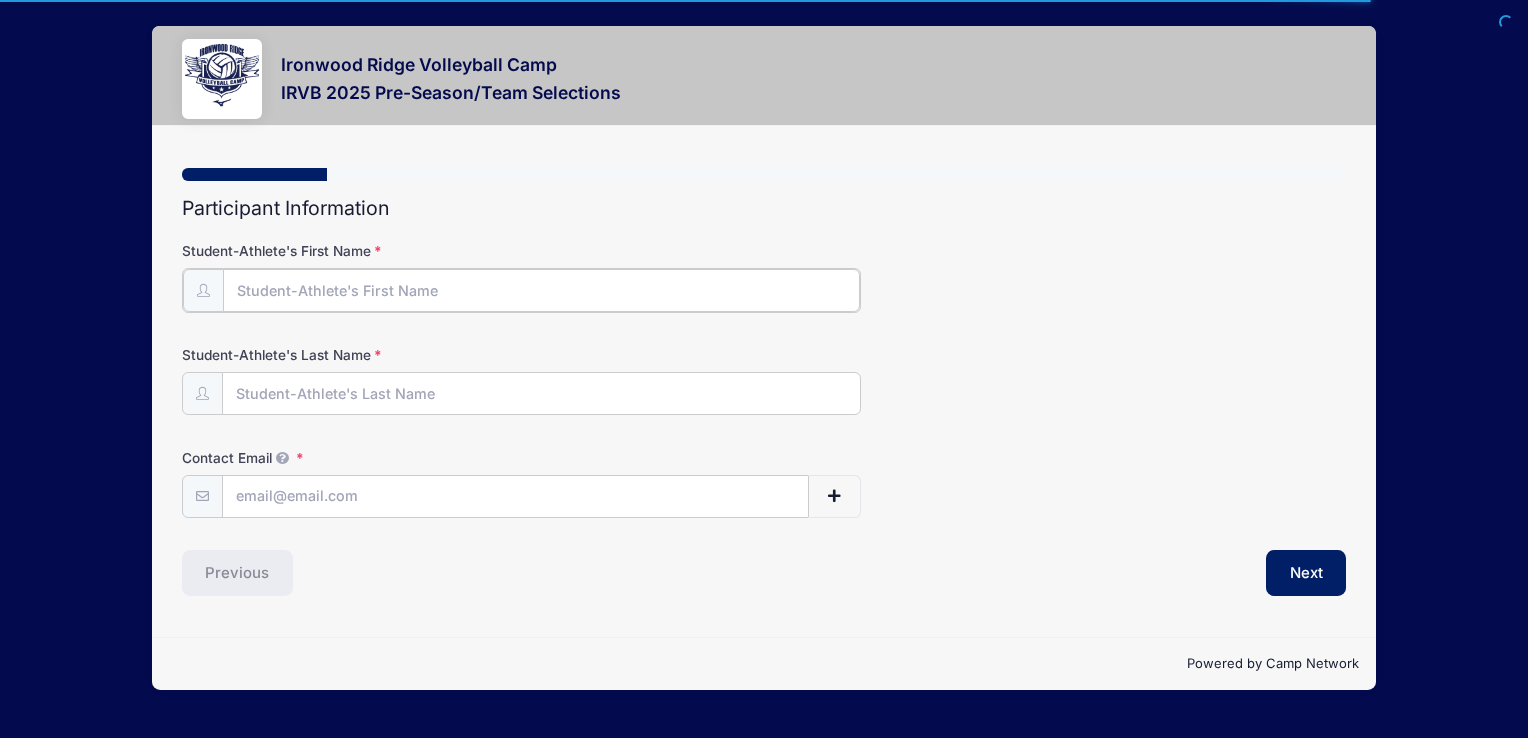 click on "Student-Athlete's First Name" at bounding box center [541, 290] 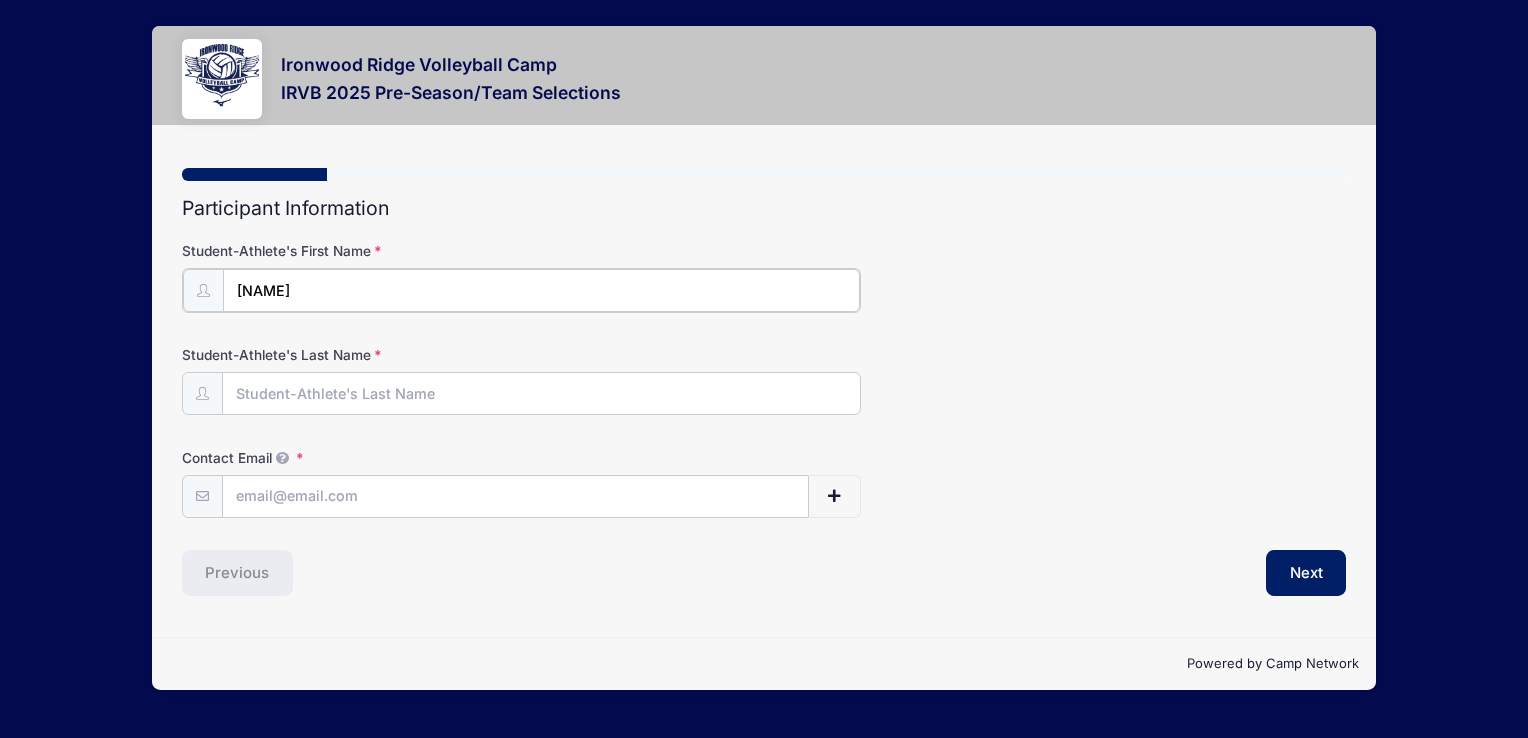 type on "[NAME]" 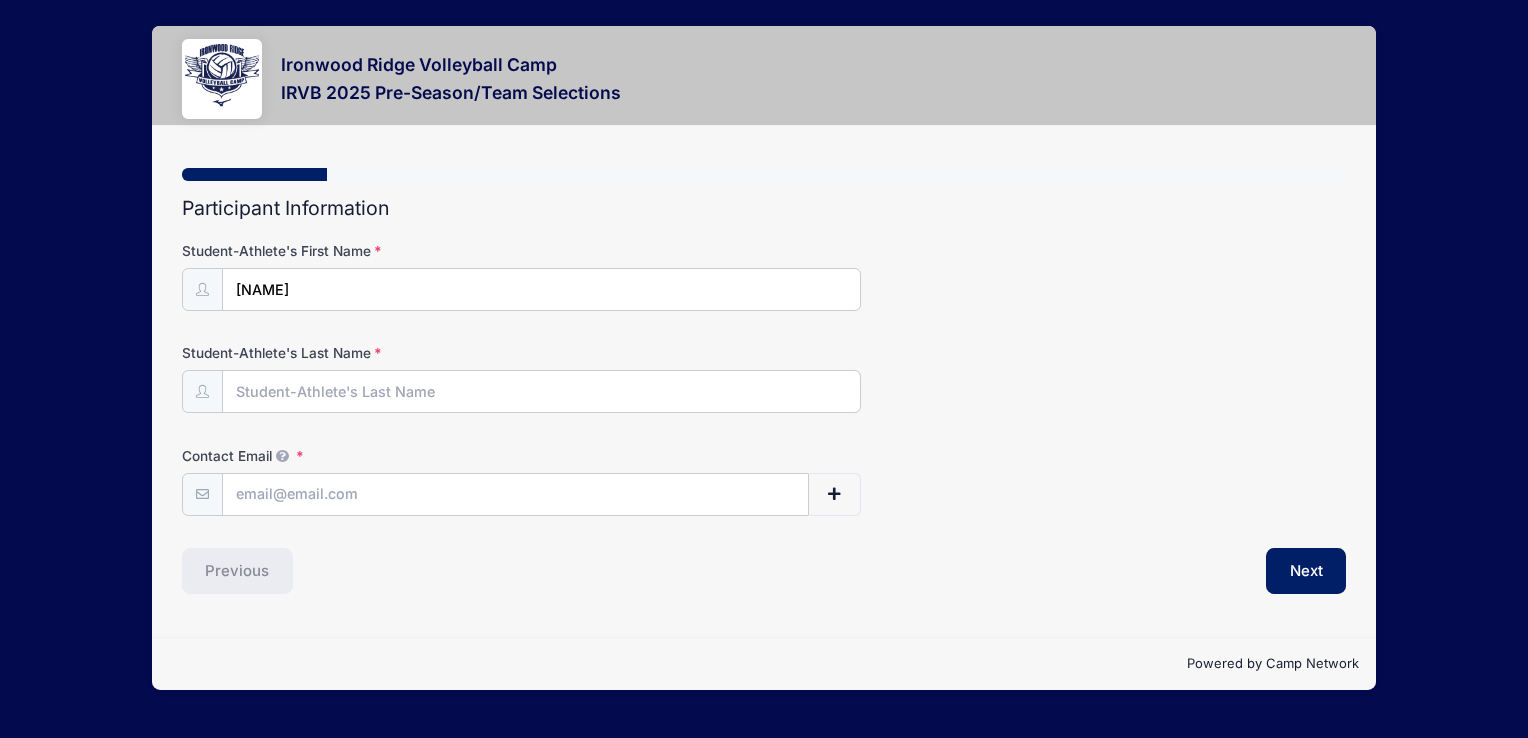 click on "Participant Information" at bounding box center (764, 208) 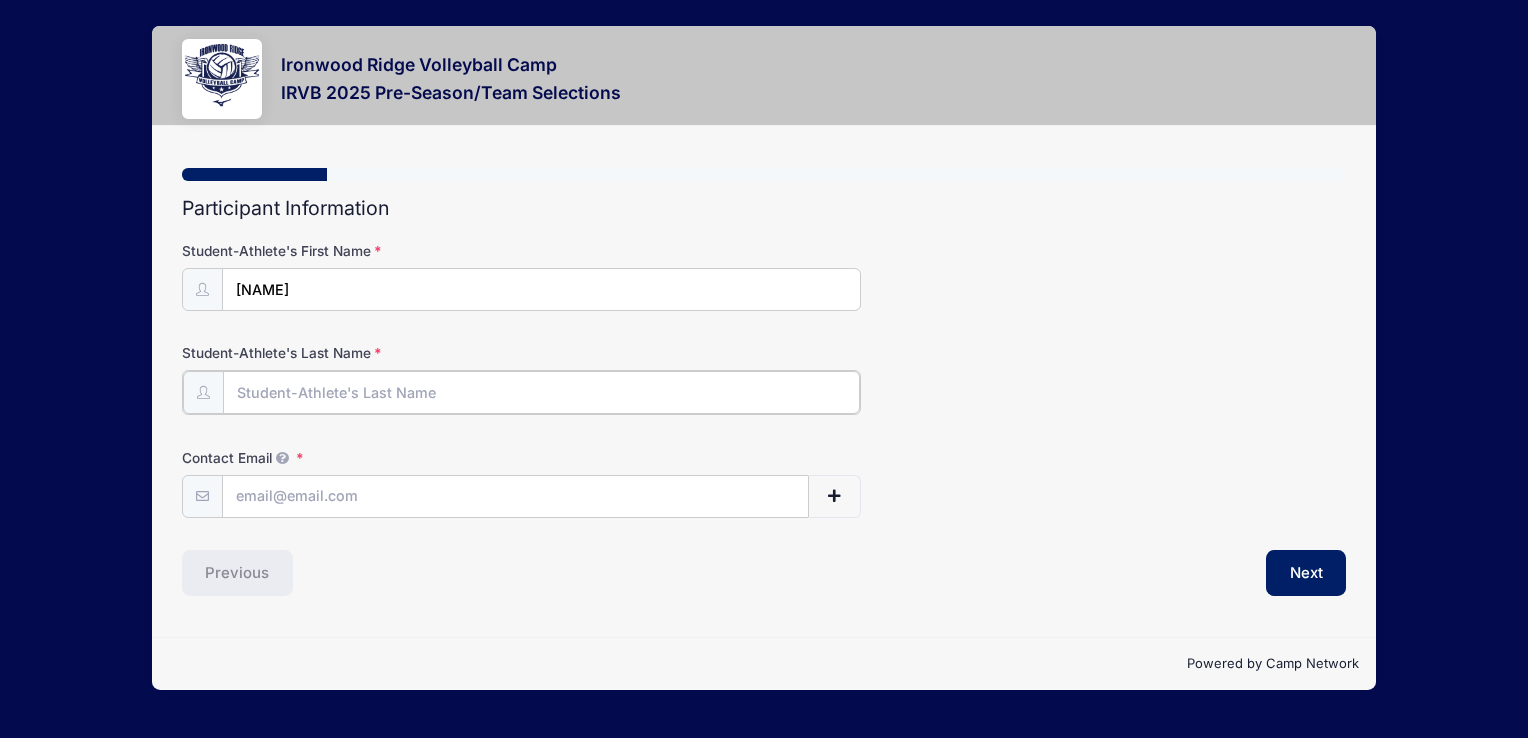 click on "Student-Athlete's Last Name" at bounding box center [541, 392] 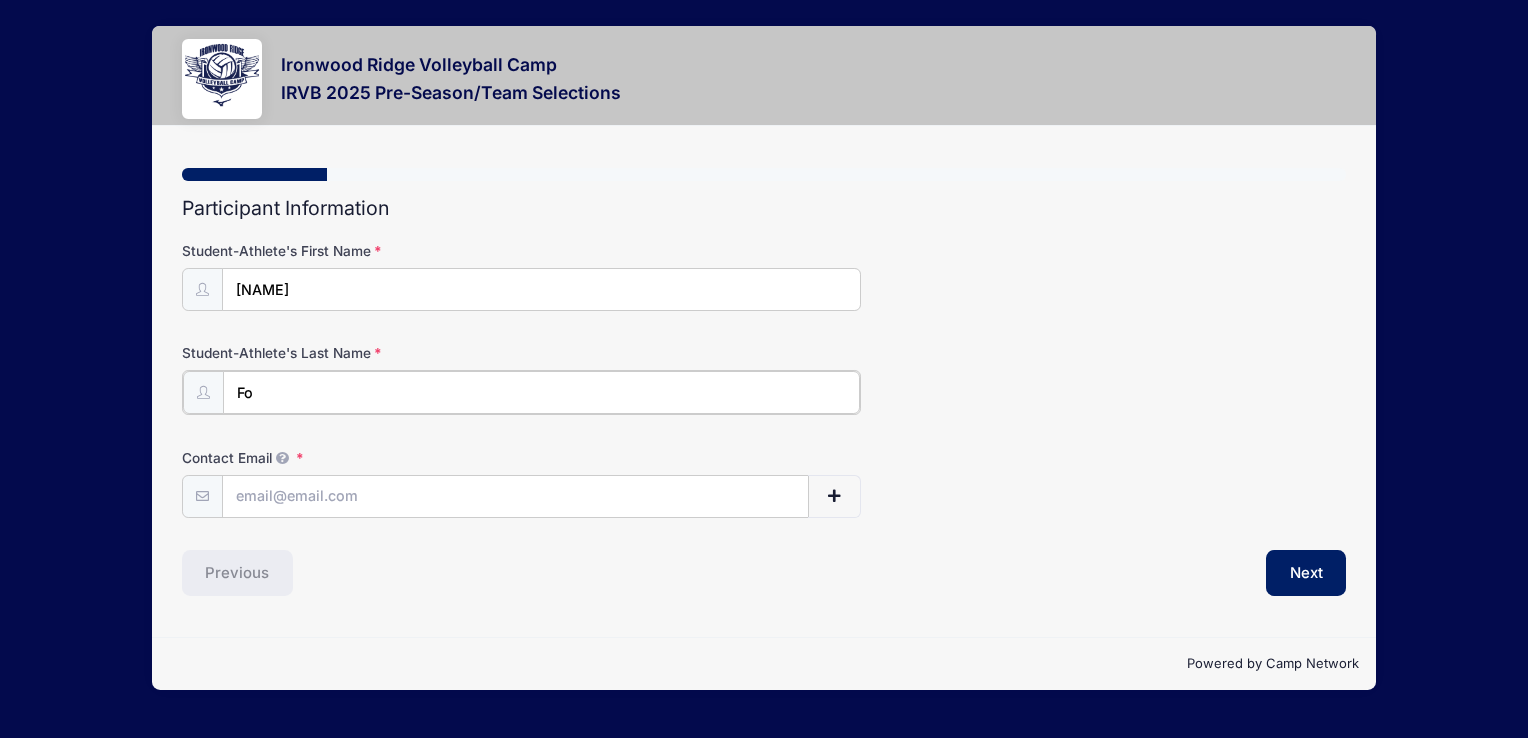 type on "F" 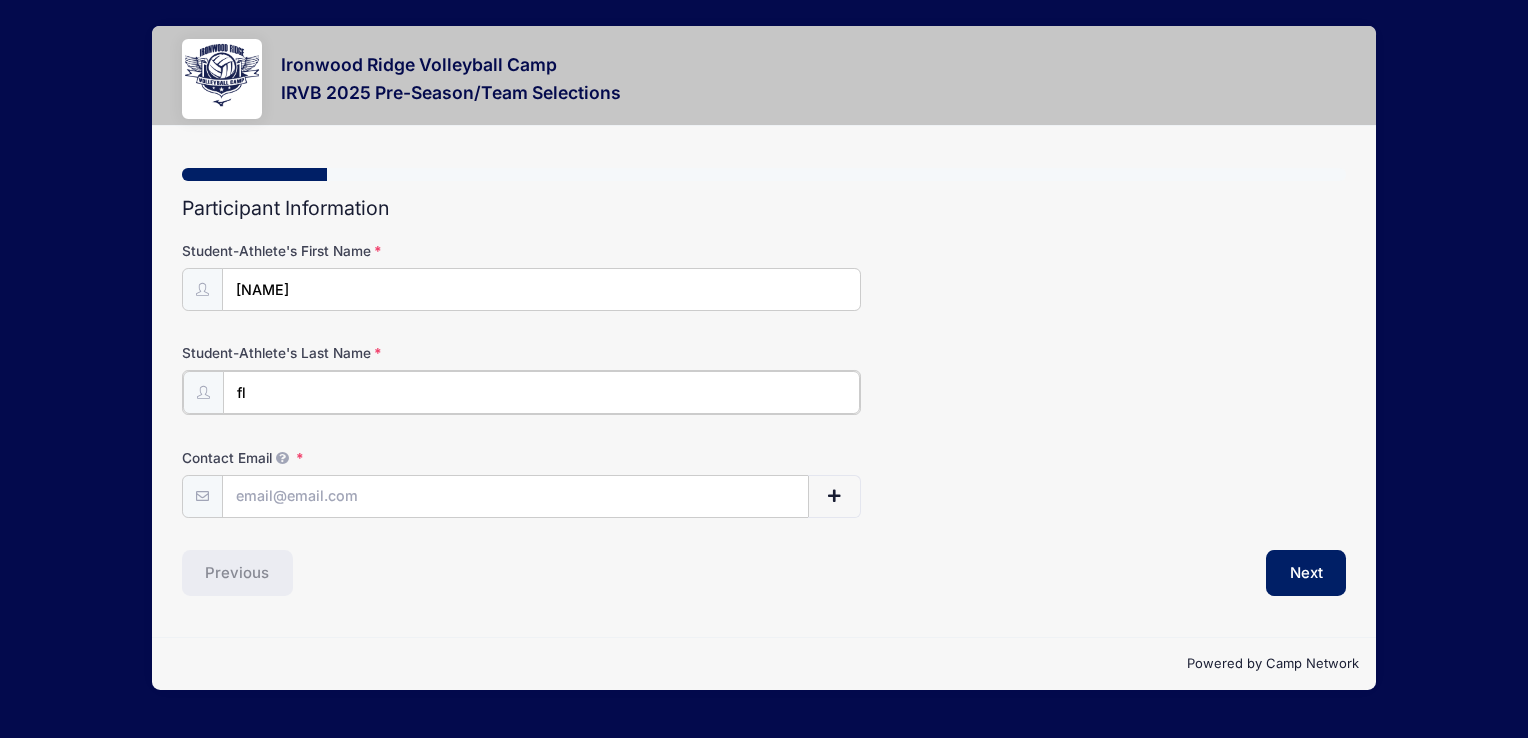 type on "f" 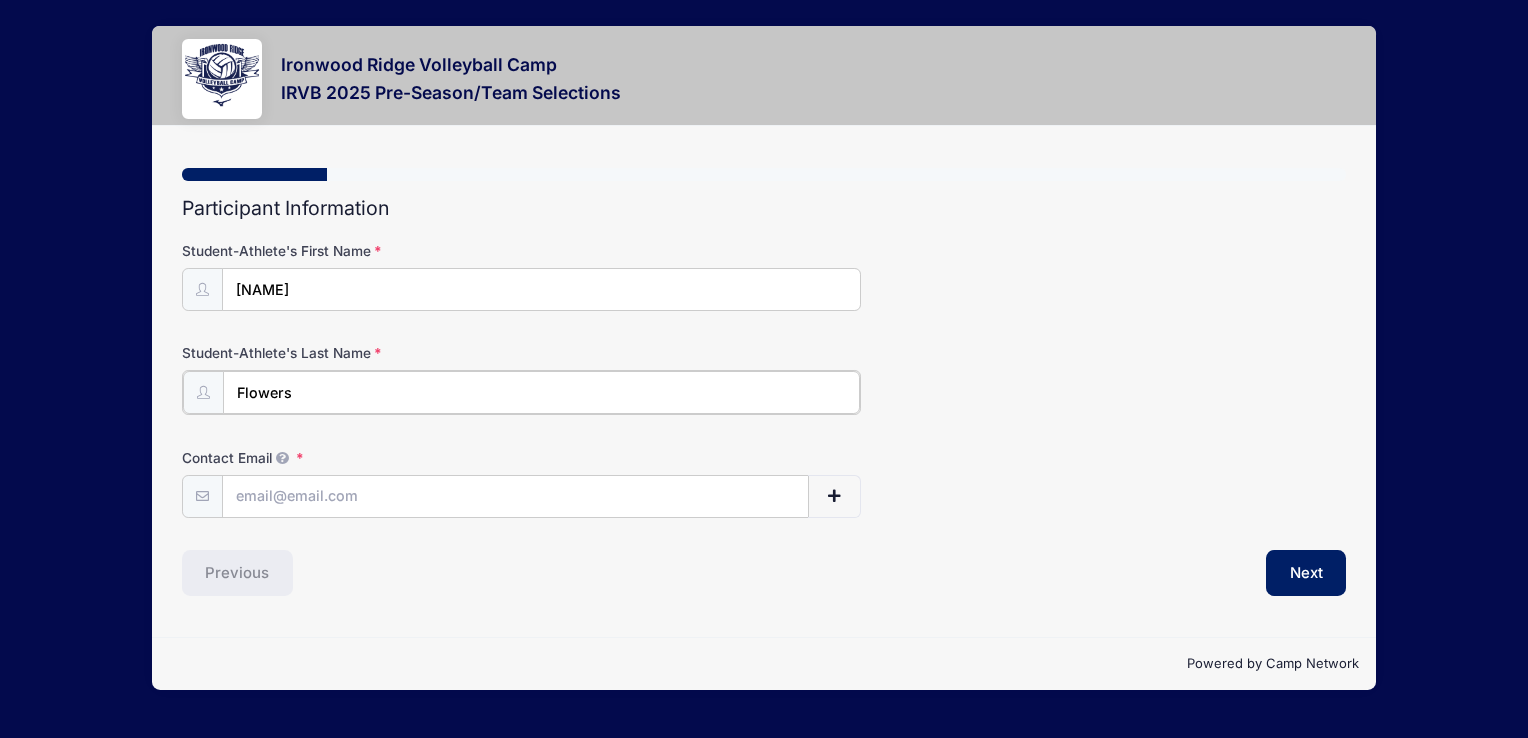 type on "Flowers" 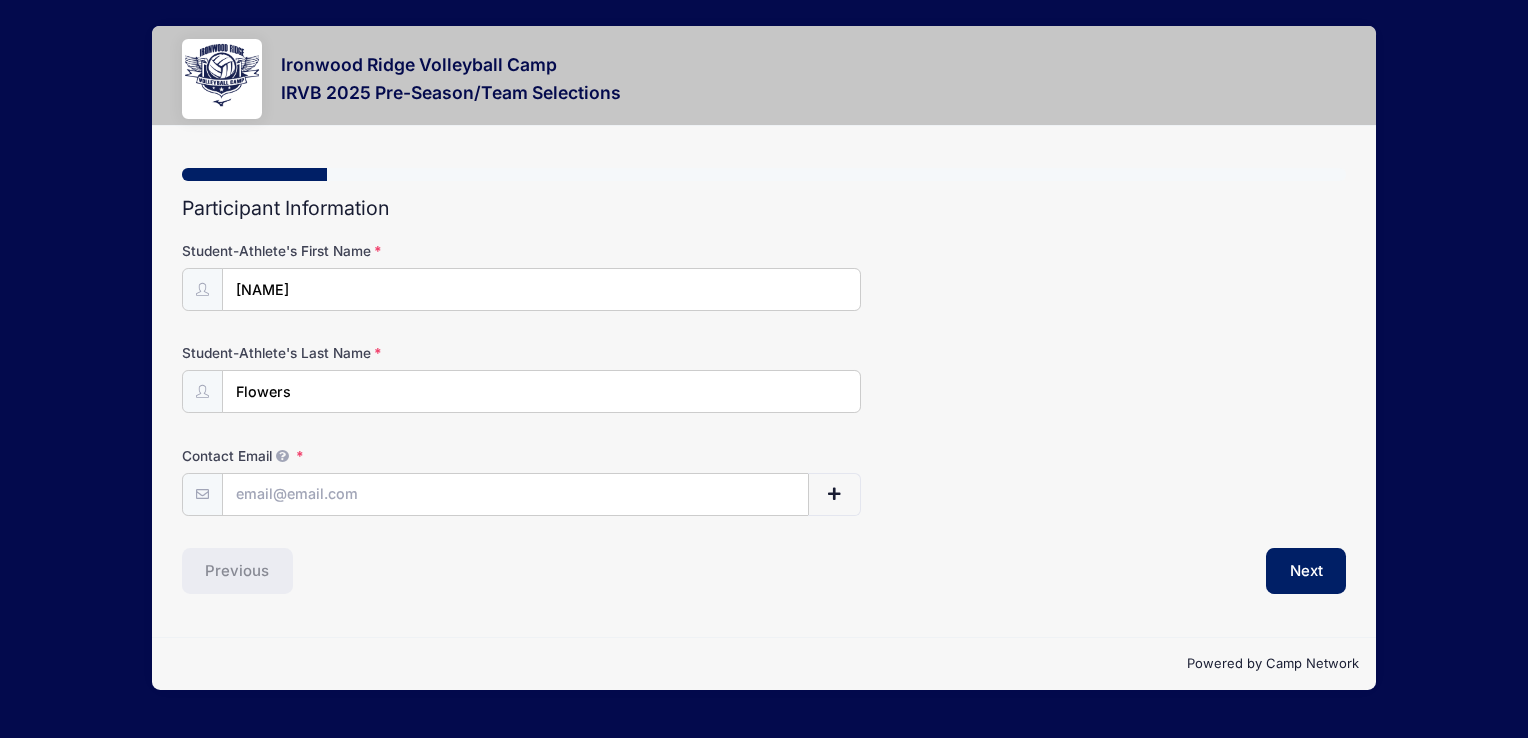 click on "Student-Athlete's Last Name" at bounding box center (376, 353) 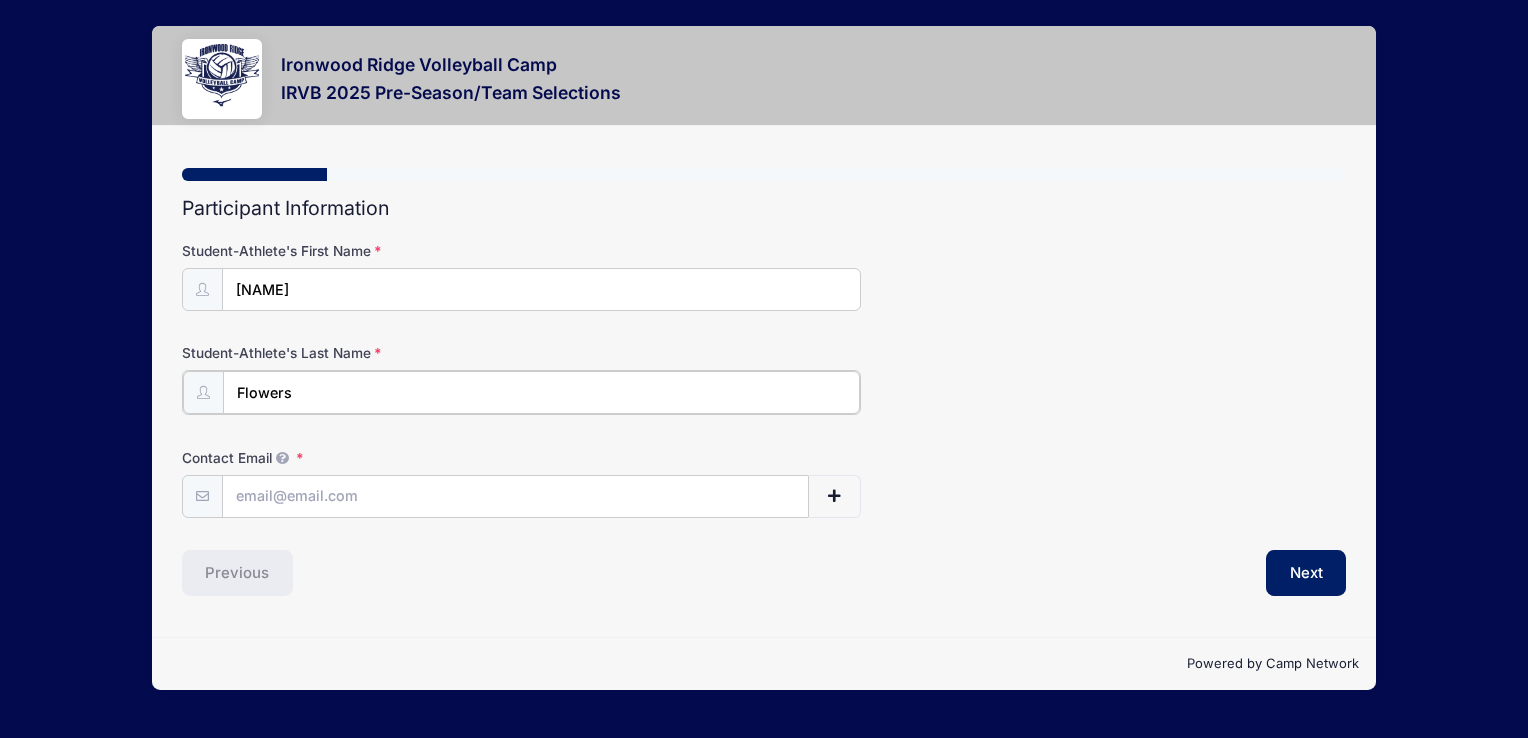 click on "Flowers" at bounding box center [541, 392] 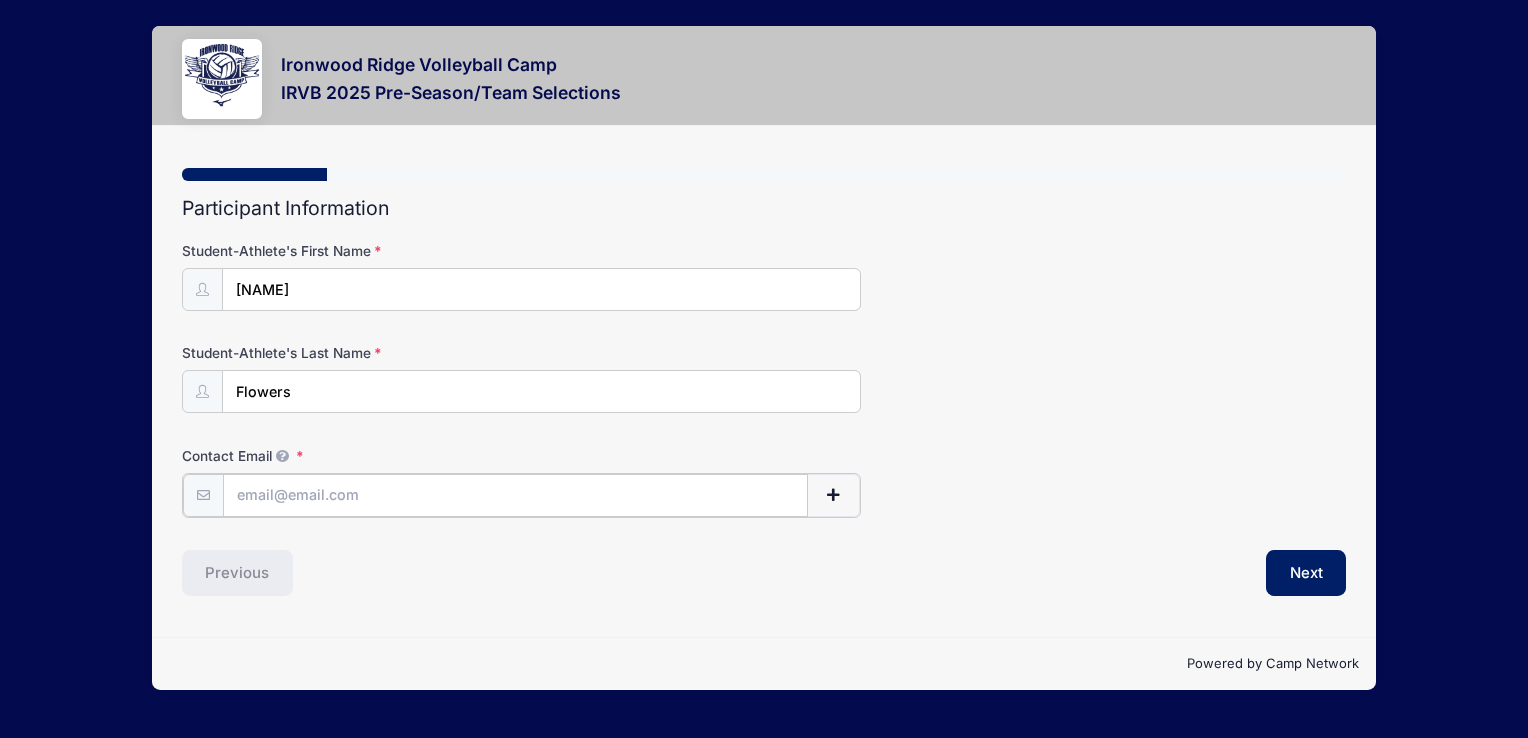 click on "Contact Email" at bounding box center (515, 495) 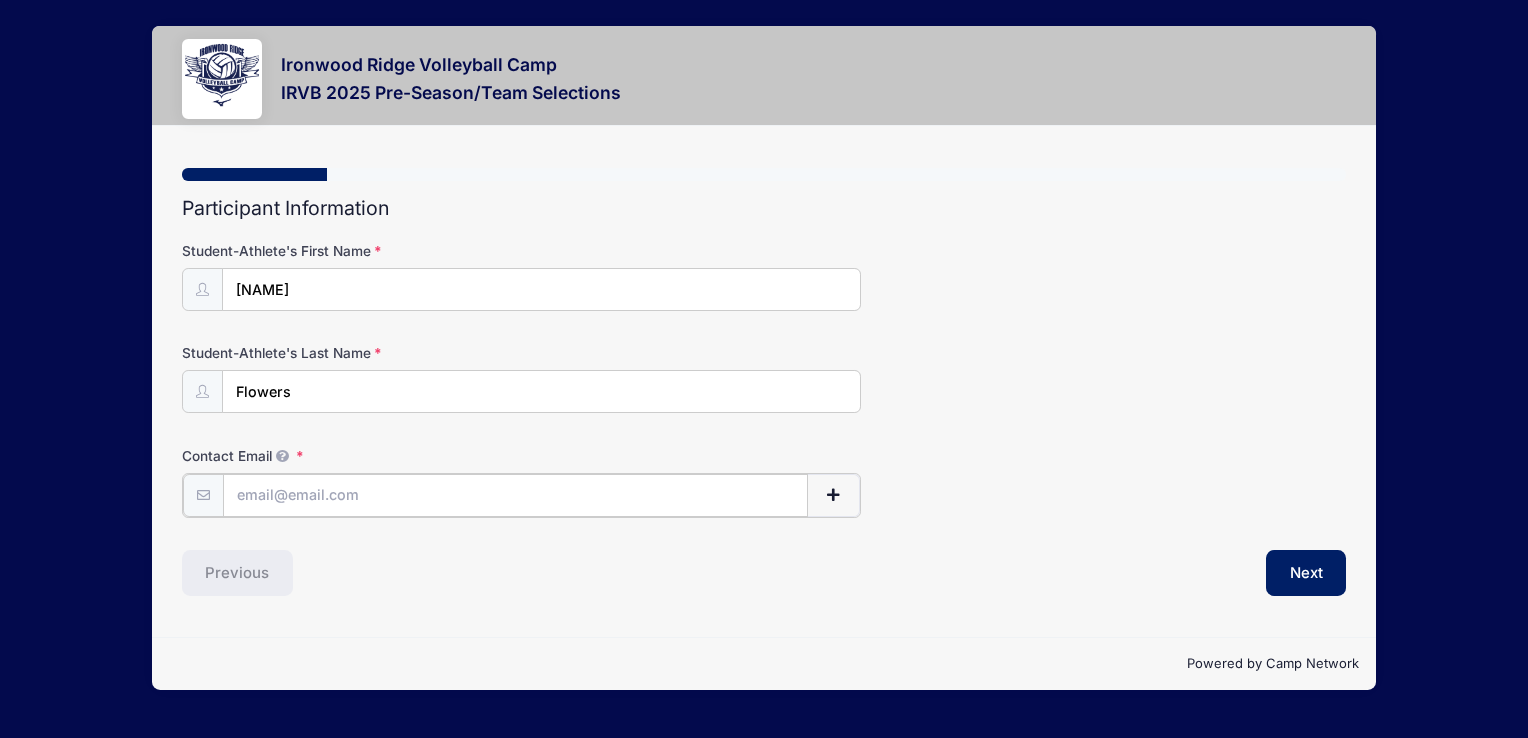type on "[EMAIL]" 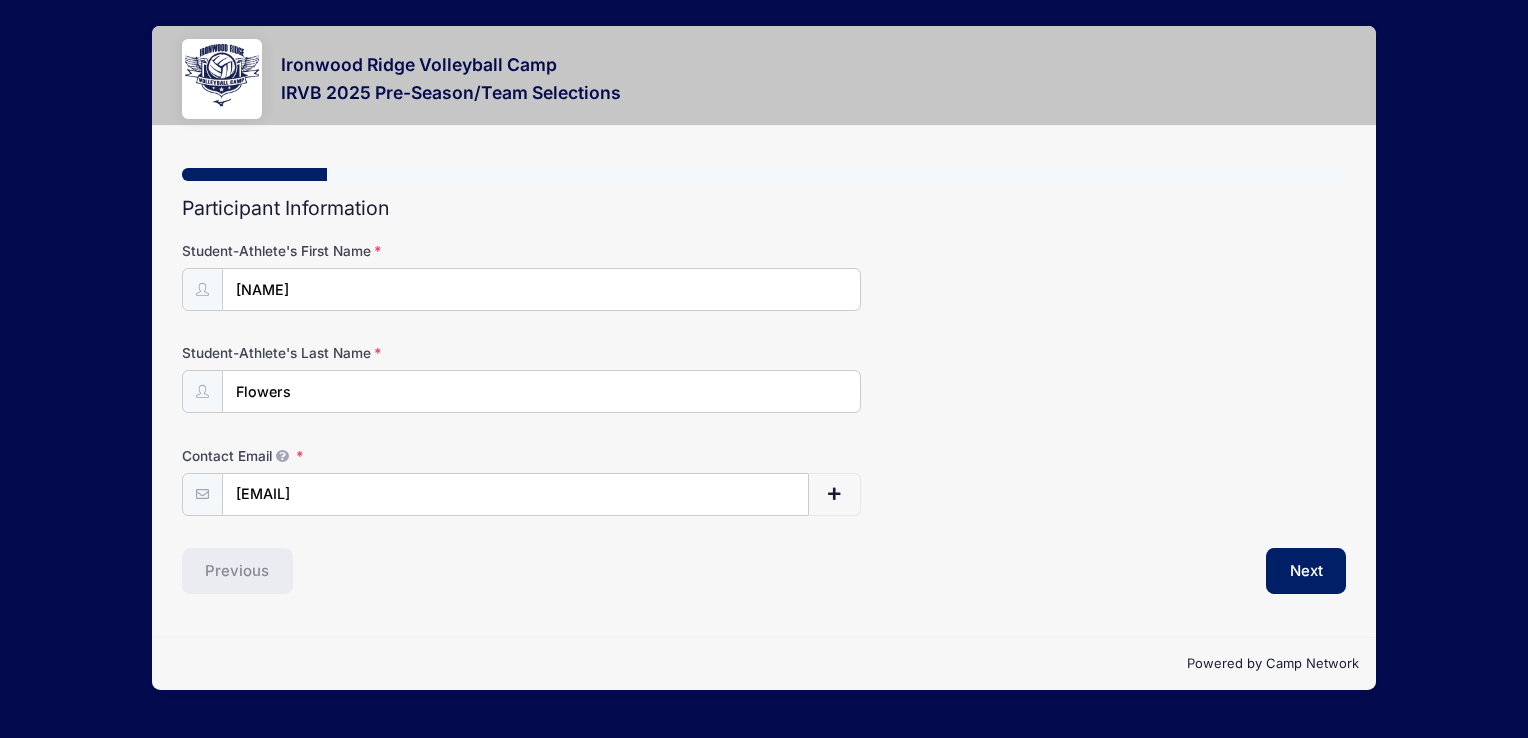 click on "Contact Email
[EMAIL]" at bounding box center [764, 481] 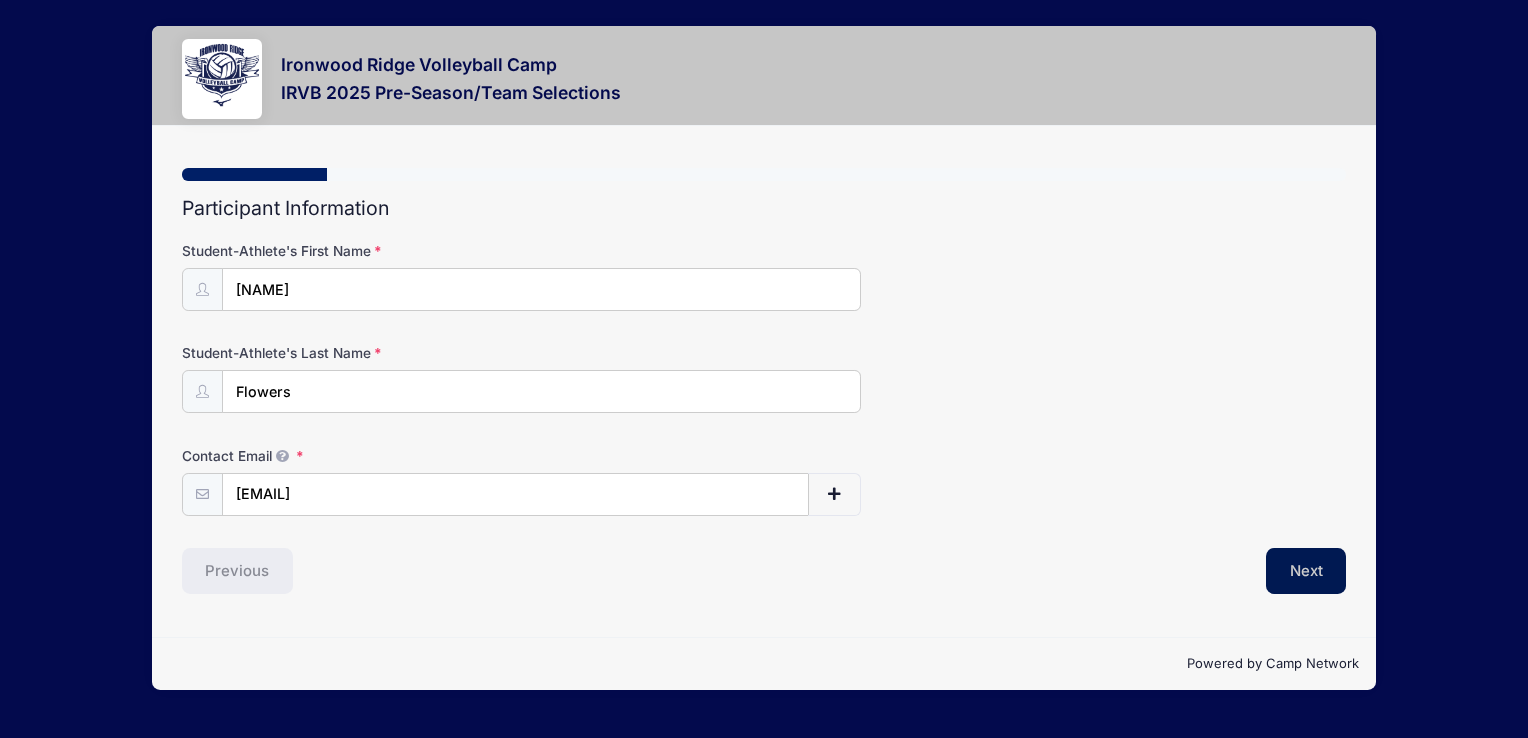click on "Next" at bounding box center [1306, 571] 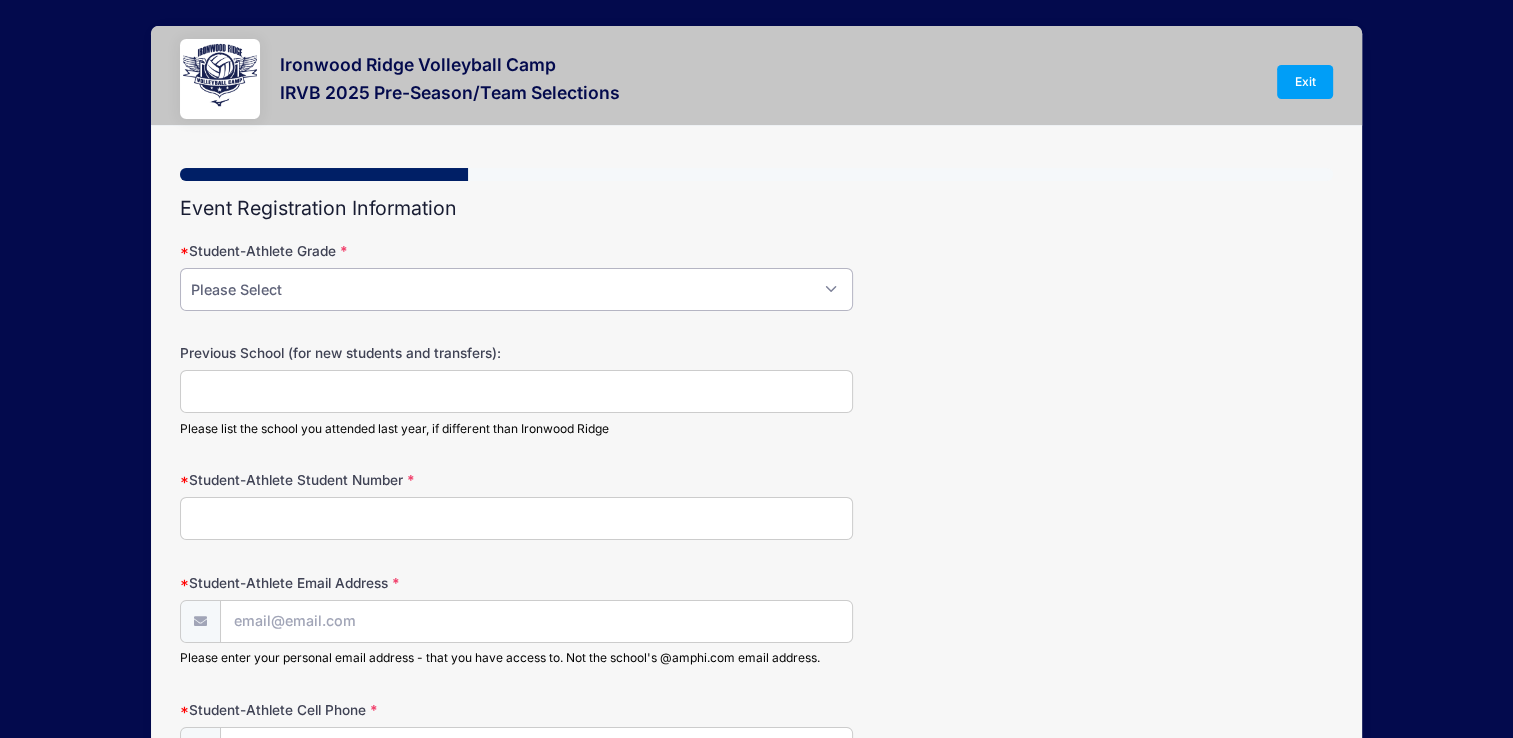 click on "Please Select 12
11
10
9" at bounding box center [516, 289] 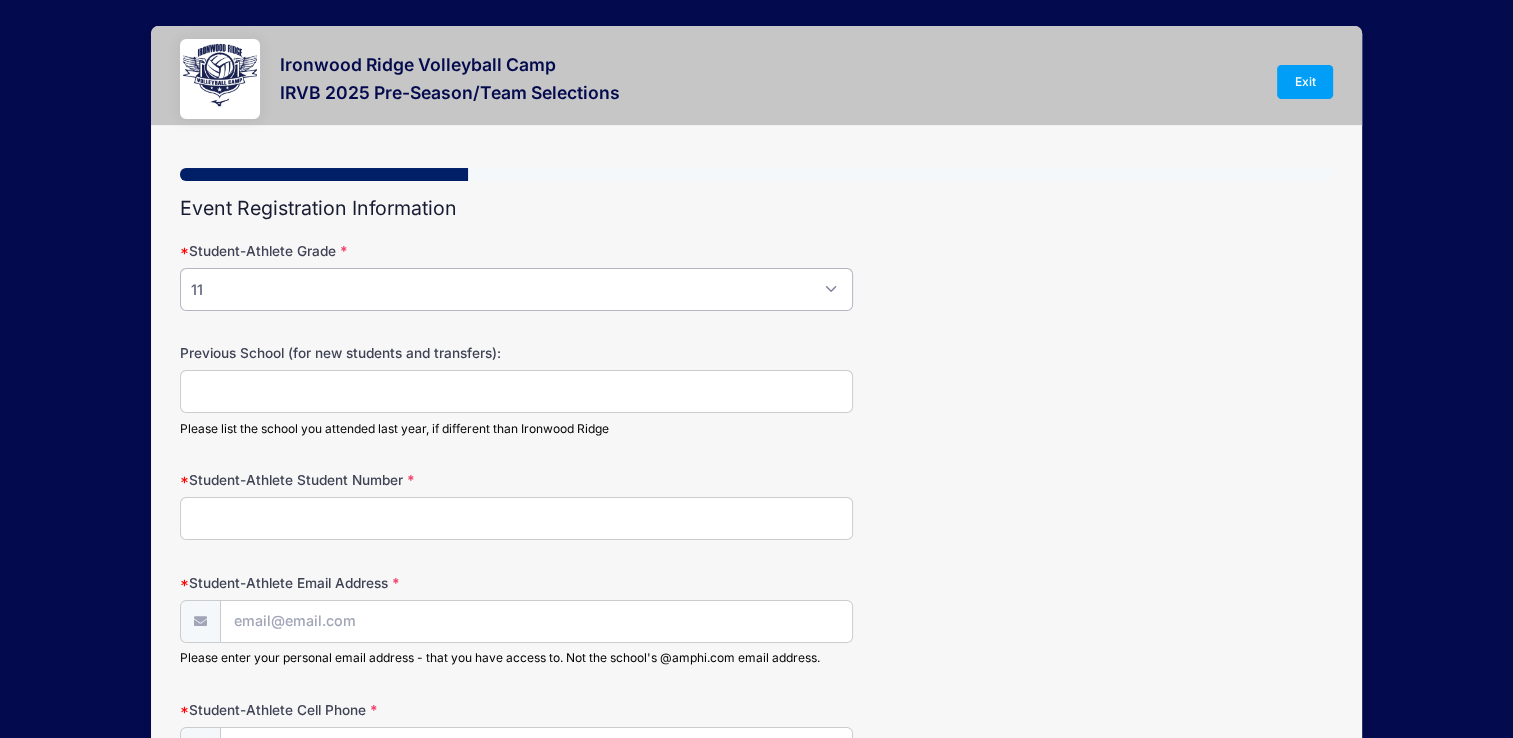 click on "Please Select 12
11
10
9" at bounding box center (516, 289) 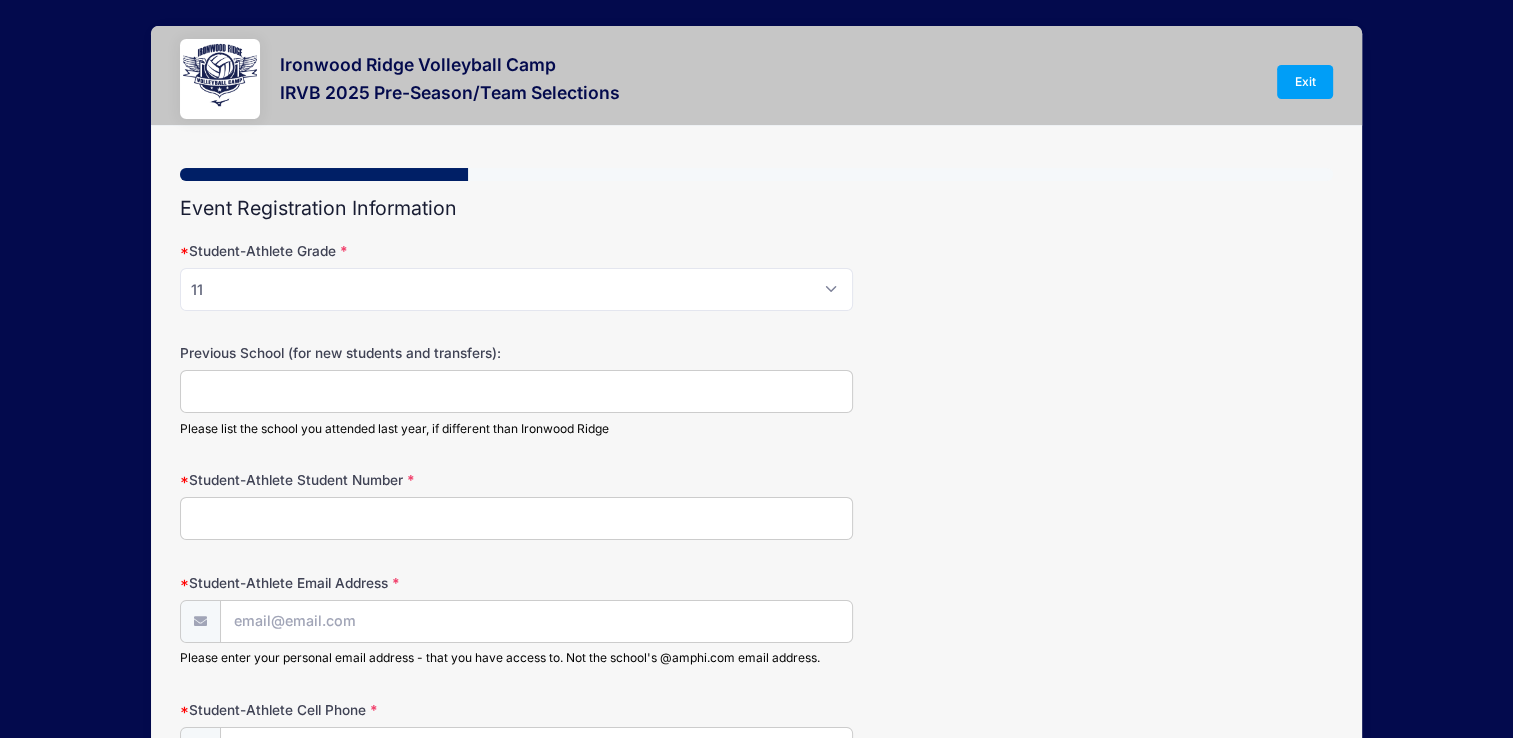 click on "Student-Athlete Student Number" at bounding box center [516, 518] 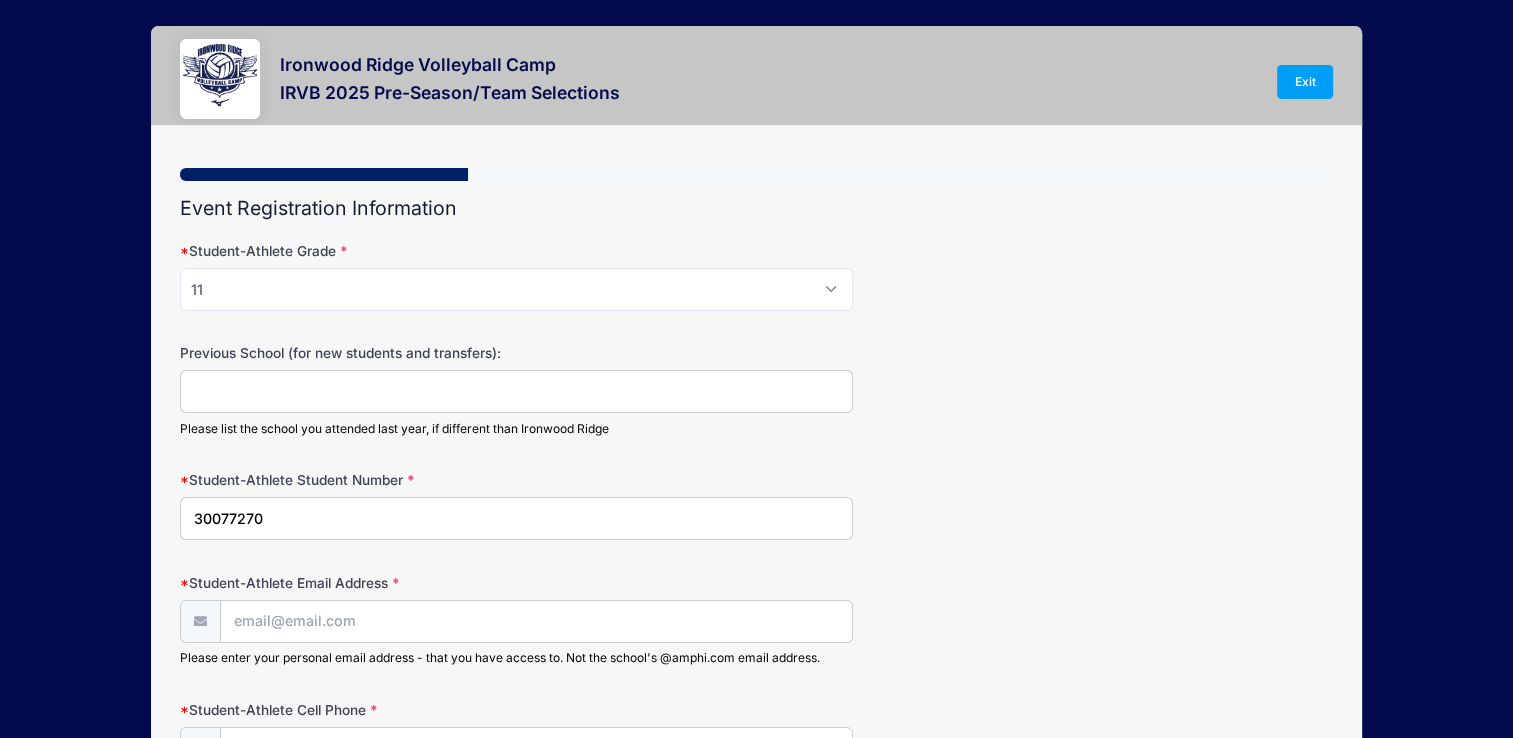 type on "30077270" 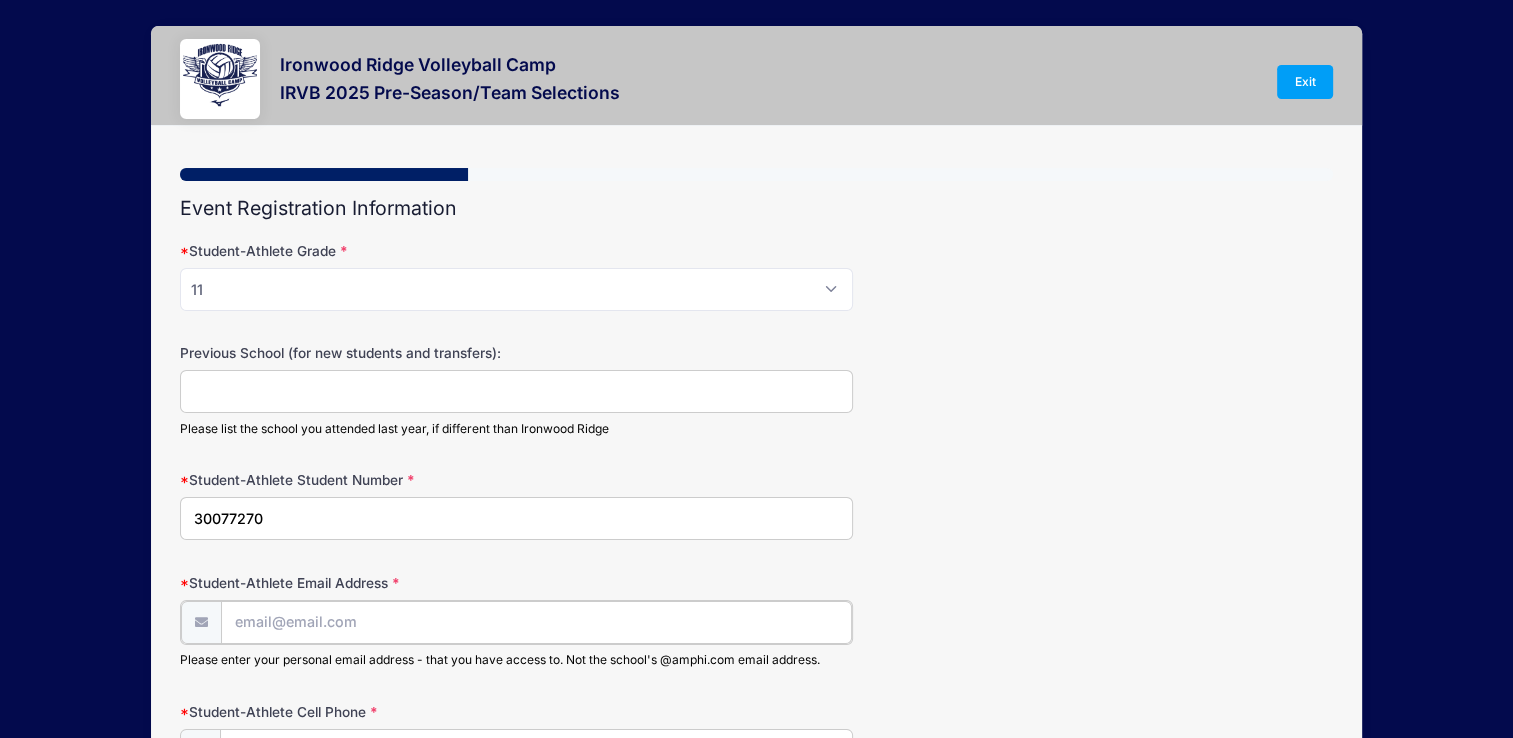 click on "Student-Athlete Email Address" at bounding box center (536, 622) 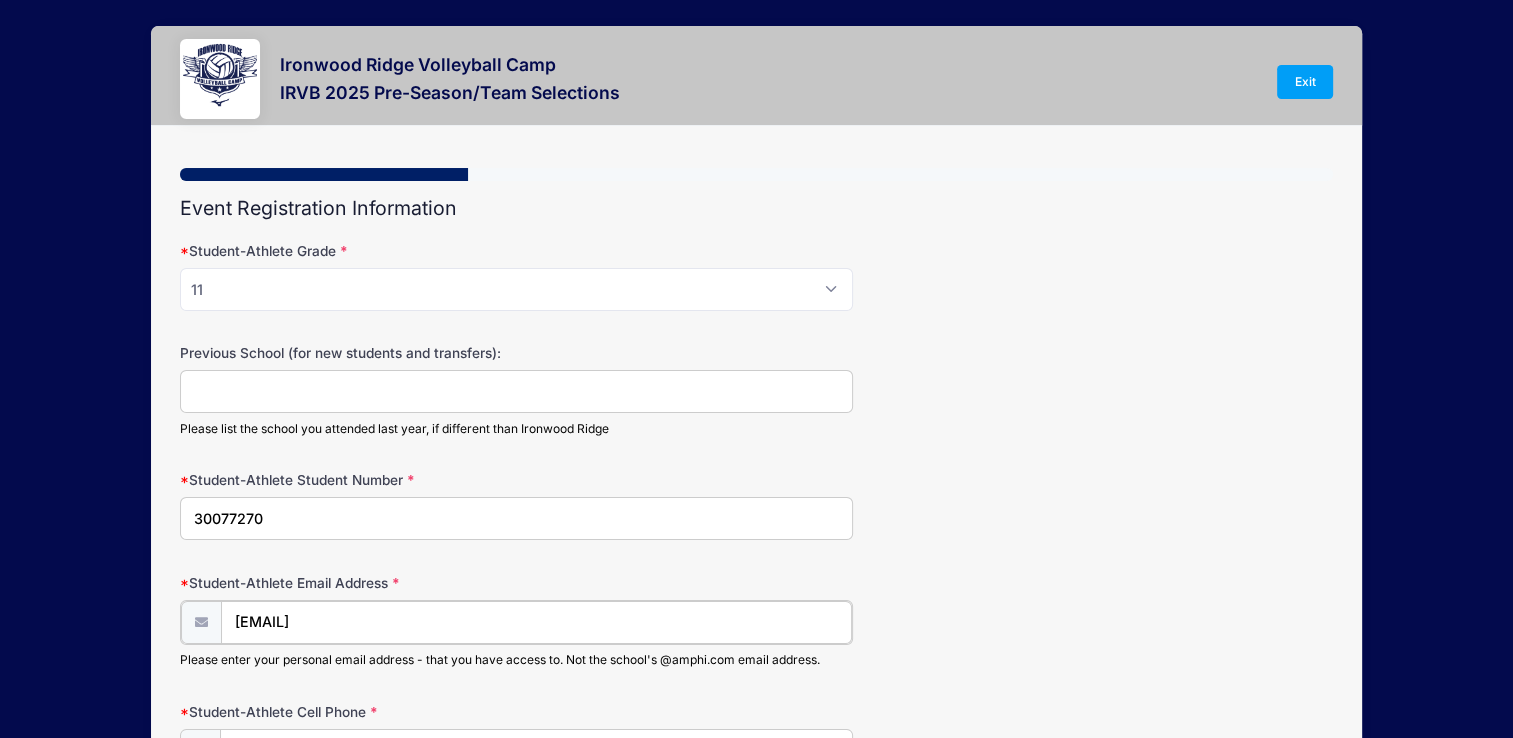 scroll, scrollTop: 213, scrollLeft: 0, axis: vertical 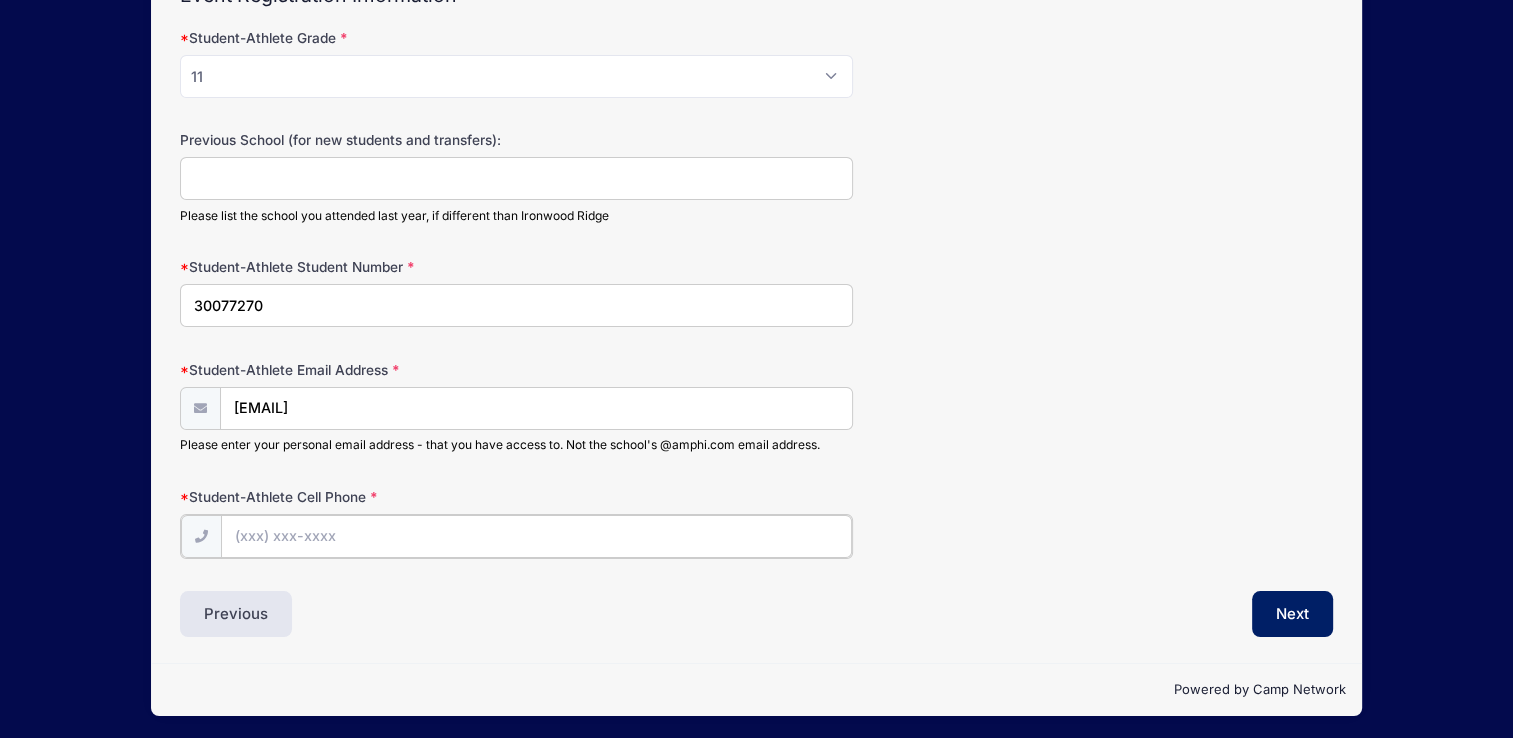 click on "Student-Athlete Cell Phone" at bounding box center (536, 536) 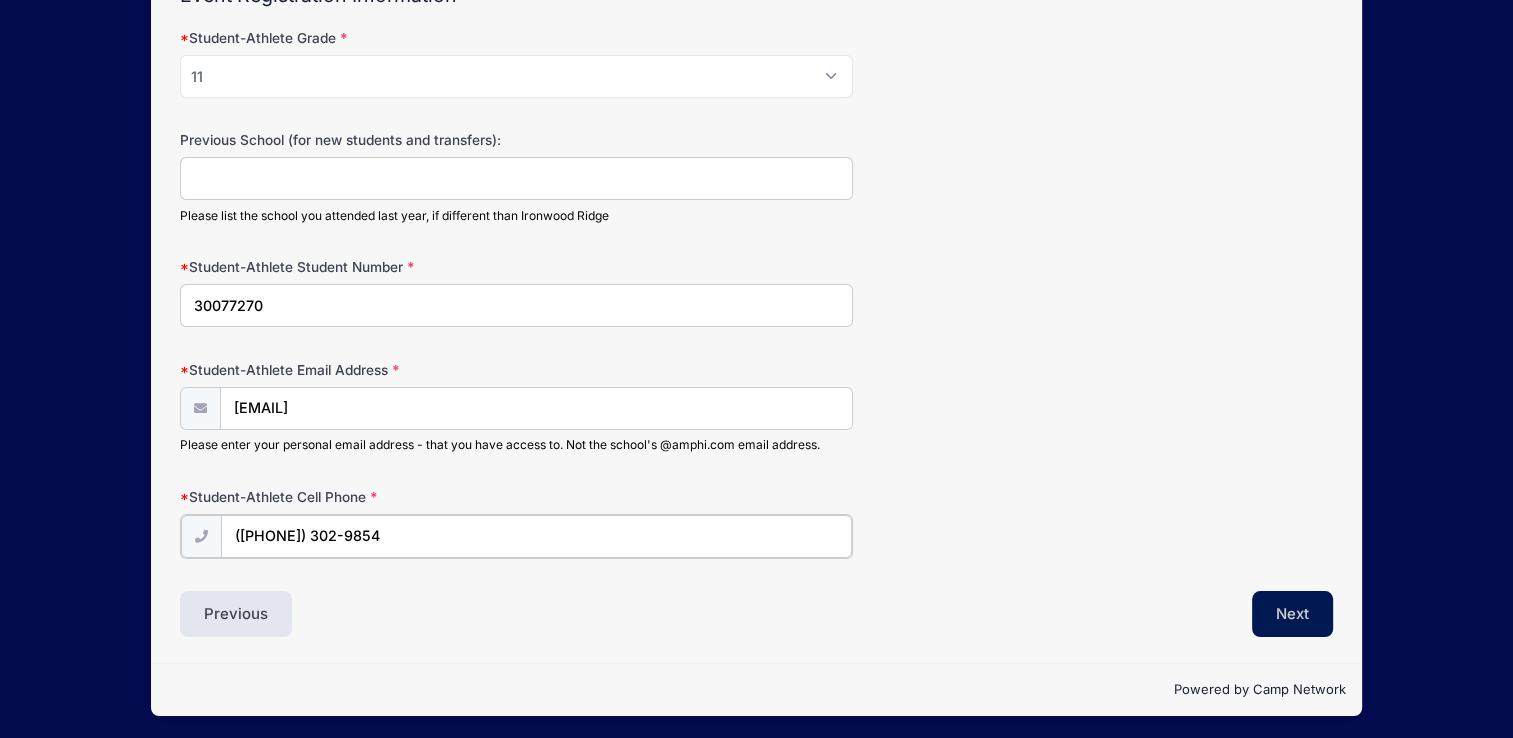type on "([PHONE]) 302-9854" 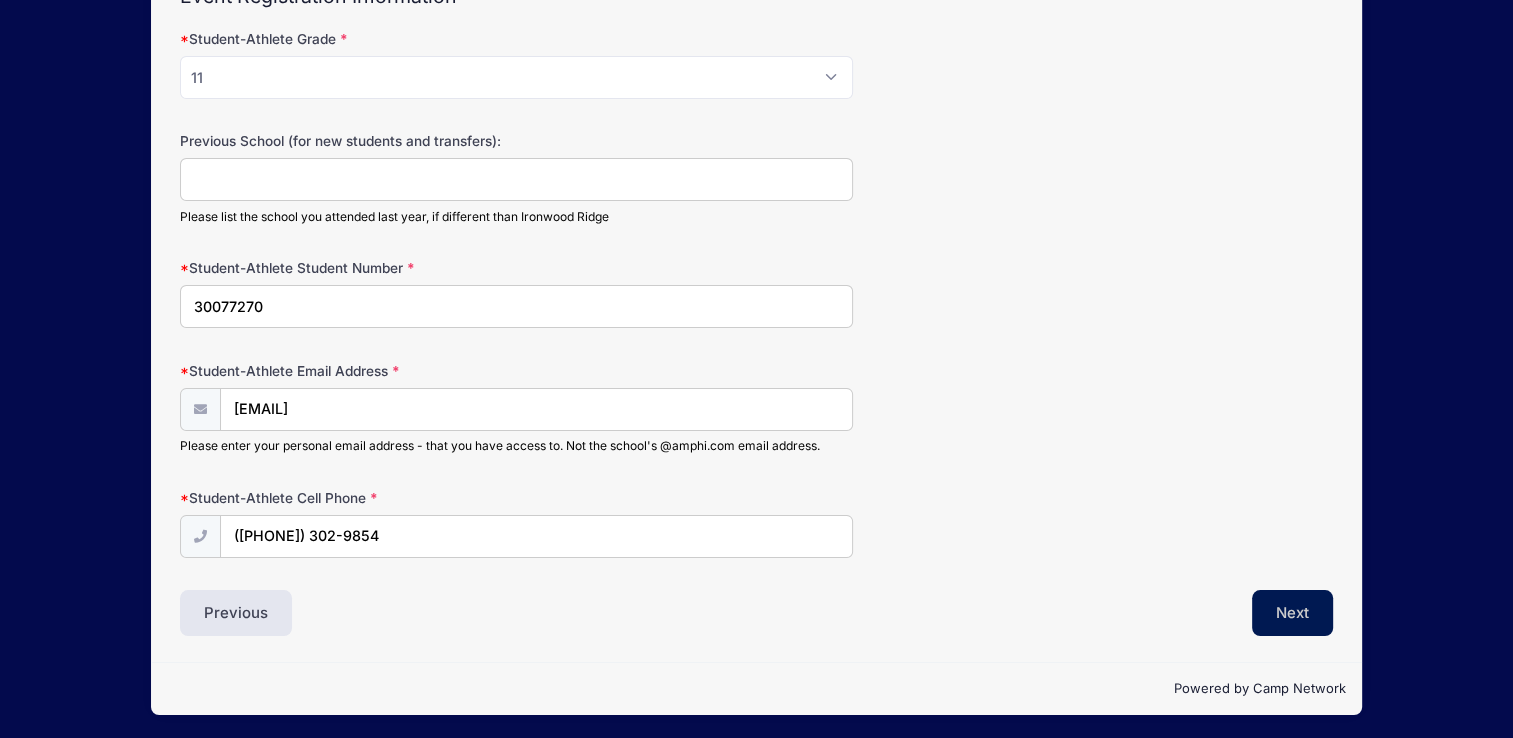 click on "Next" at bounding box center (1292, 613) 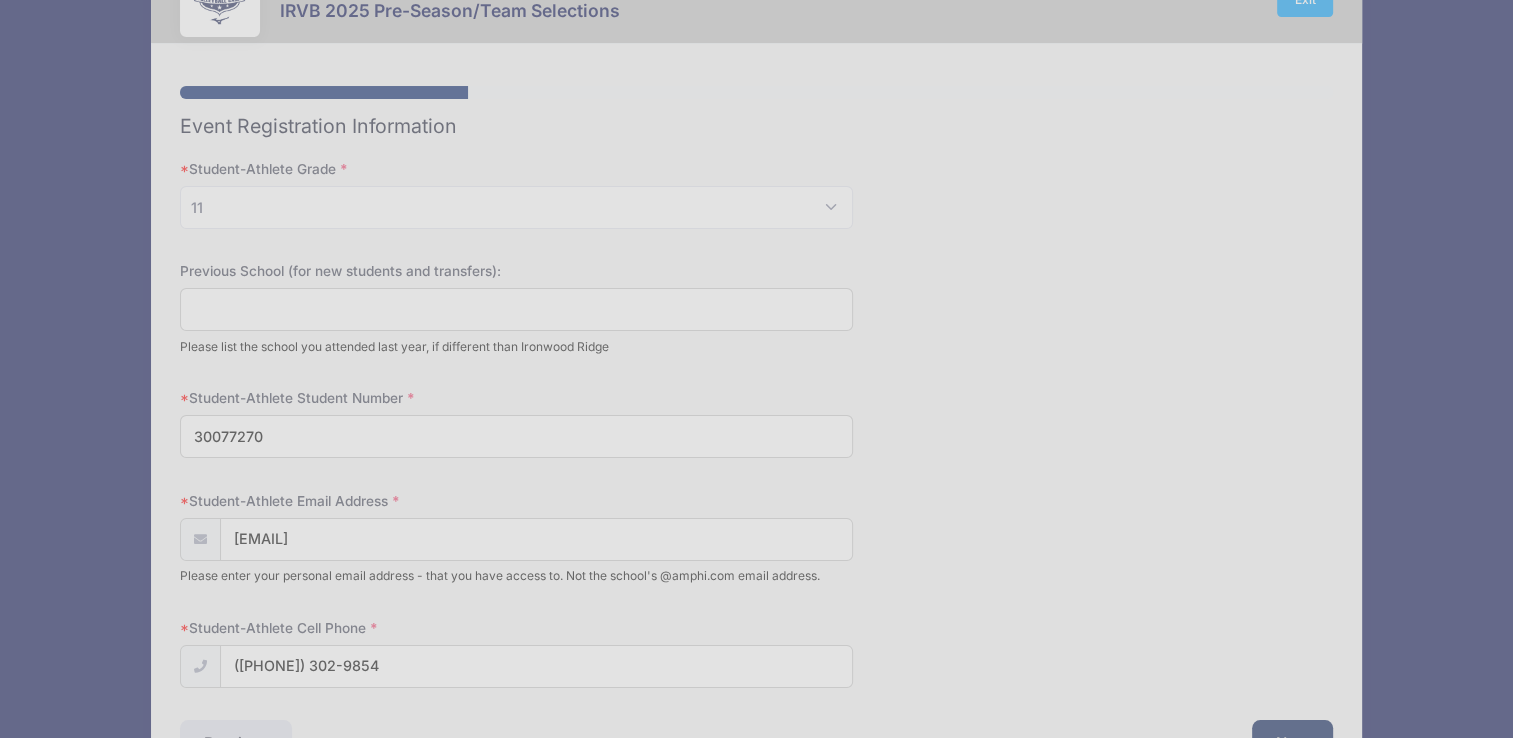 scroll, scrollTop: 0, scrollLeft: 0, axis: both 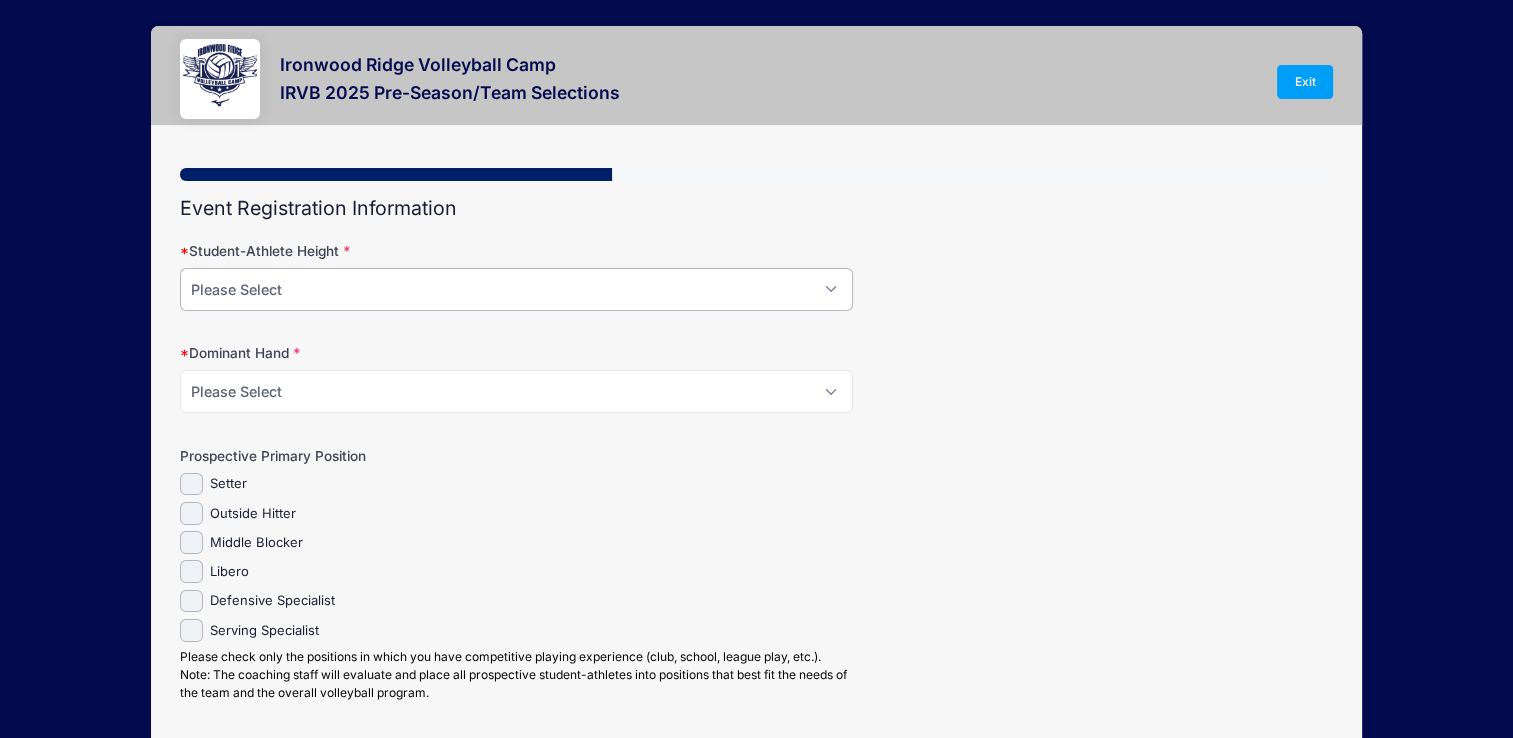 click on "Please Select 5-4
5-5
5-6
5-7
5-8
5-9
5-10
5-11
6-0
6-1
6-2
6-3
6-4" at bounding box center [516, 289] 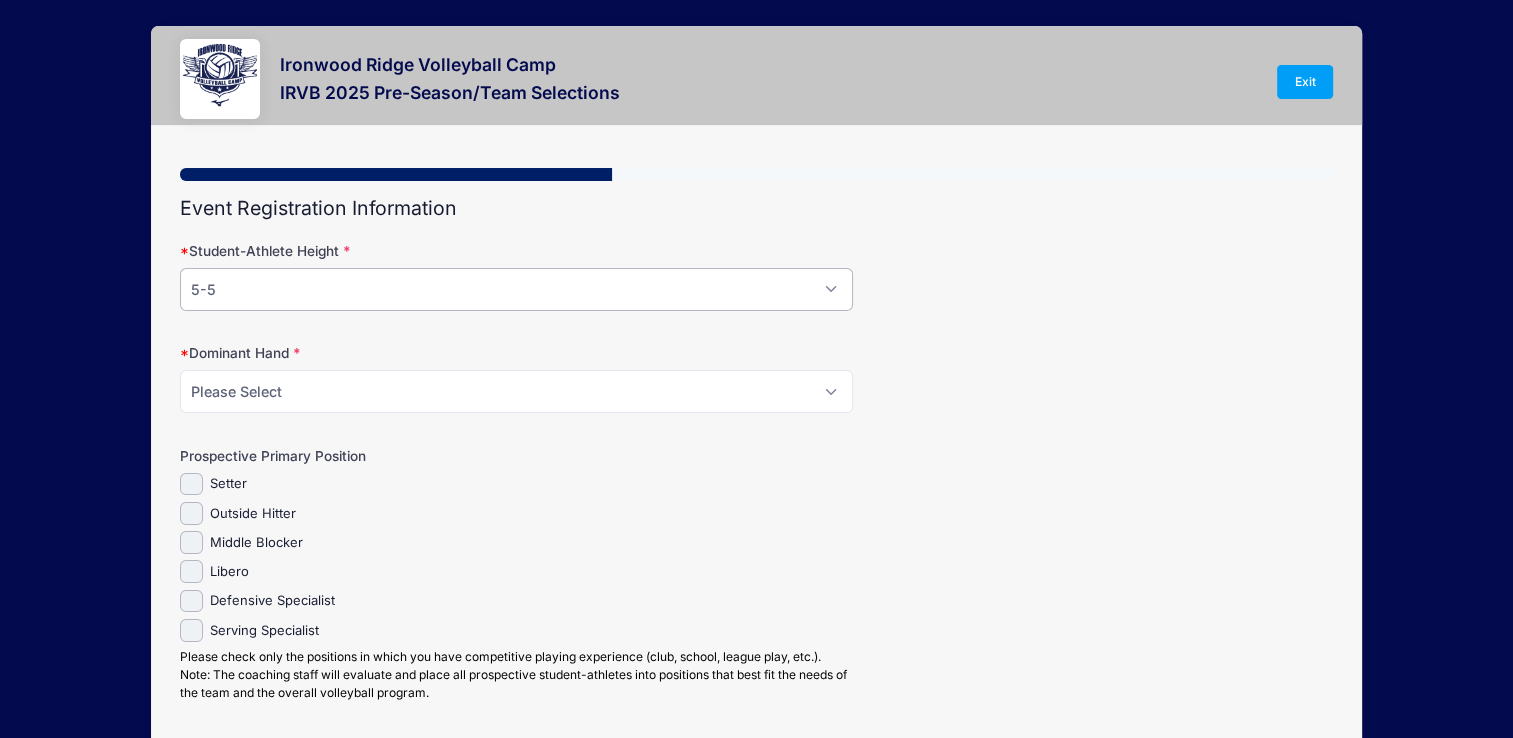 click on "Please Select 5-4
5-5
5-6
5-7
5-8
5-9
5-10
5-11
6-0
6-1
6-2
6-3
6-4" at bounding box center (516, 289) 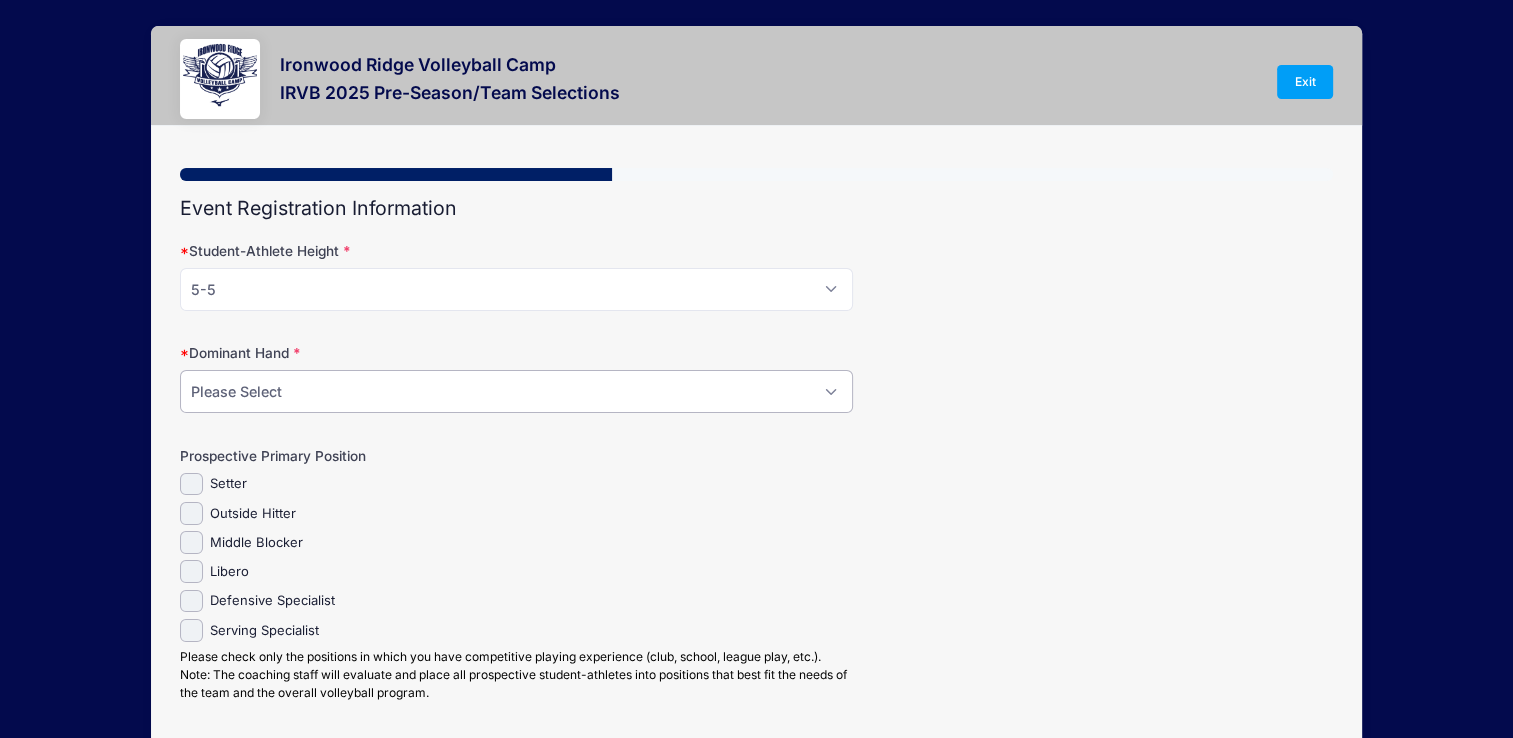 click on "Please Select Right
Left
Ambidextrous" at bounding box center (516, 391) 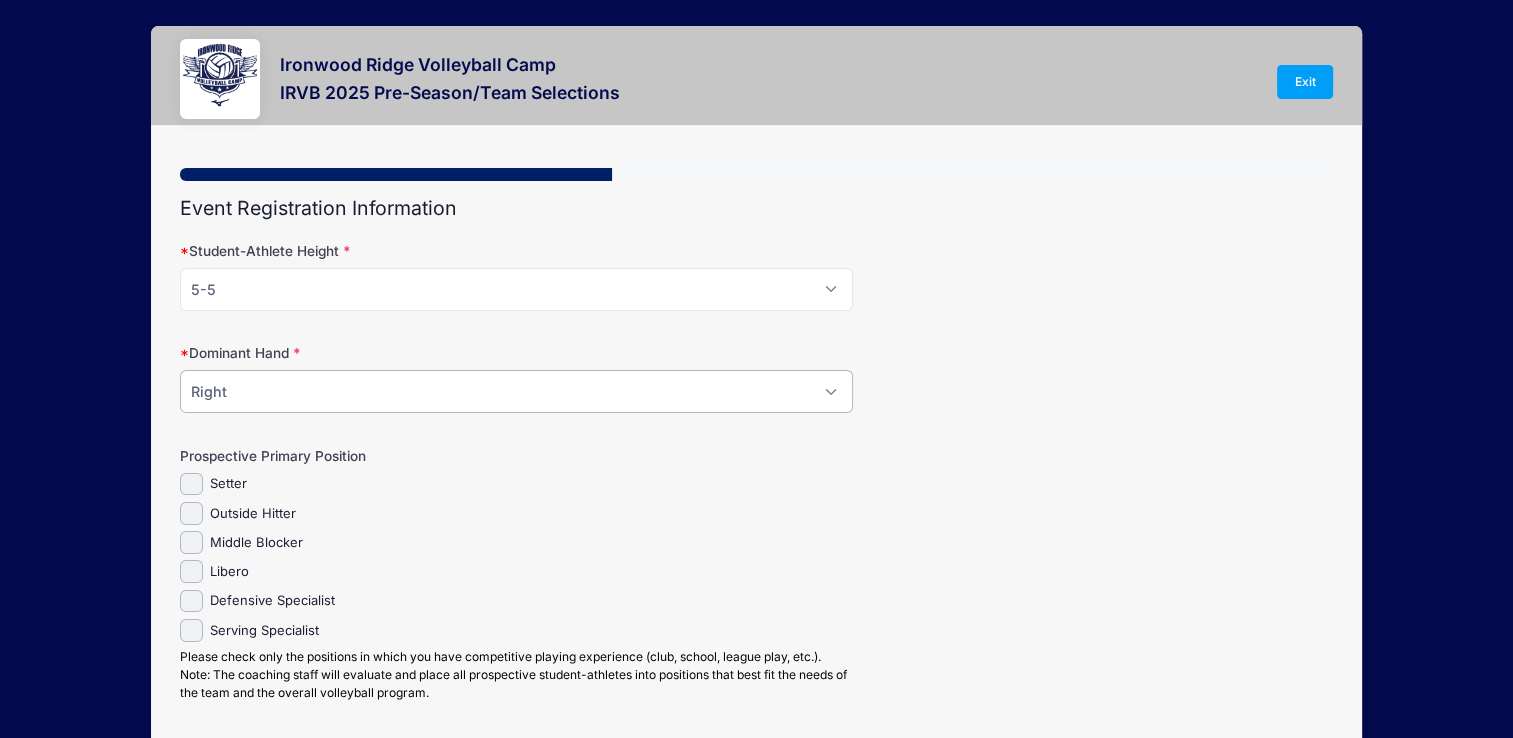 click on "Please Select Right
Left
Ambidextrous" at bounding box center [516, 391] 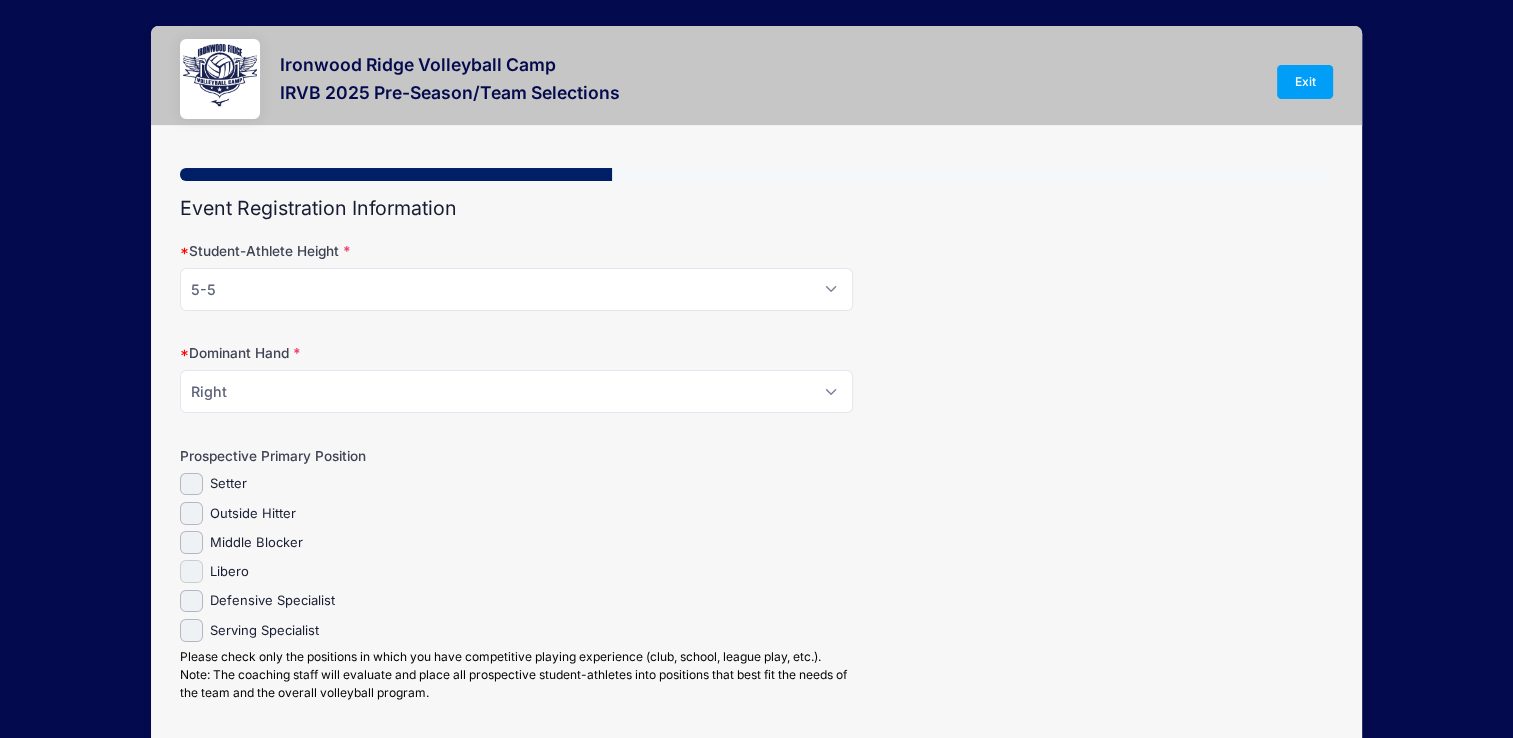 click on "Libero" at bounding box center [191, 571] 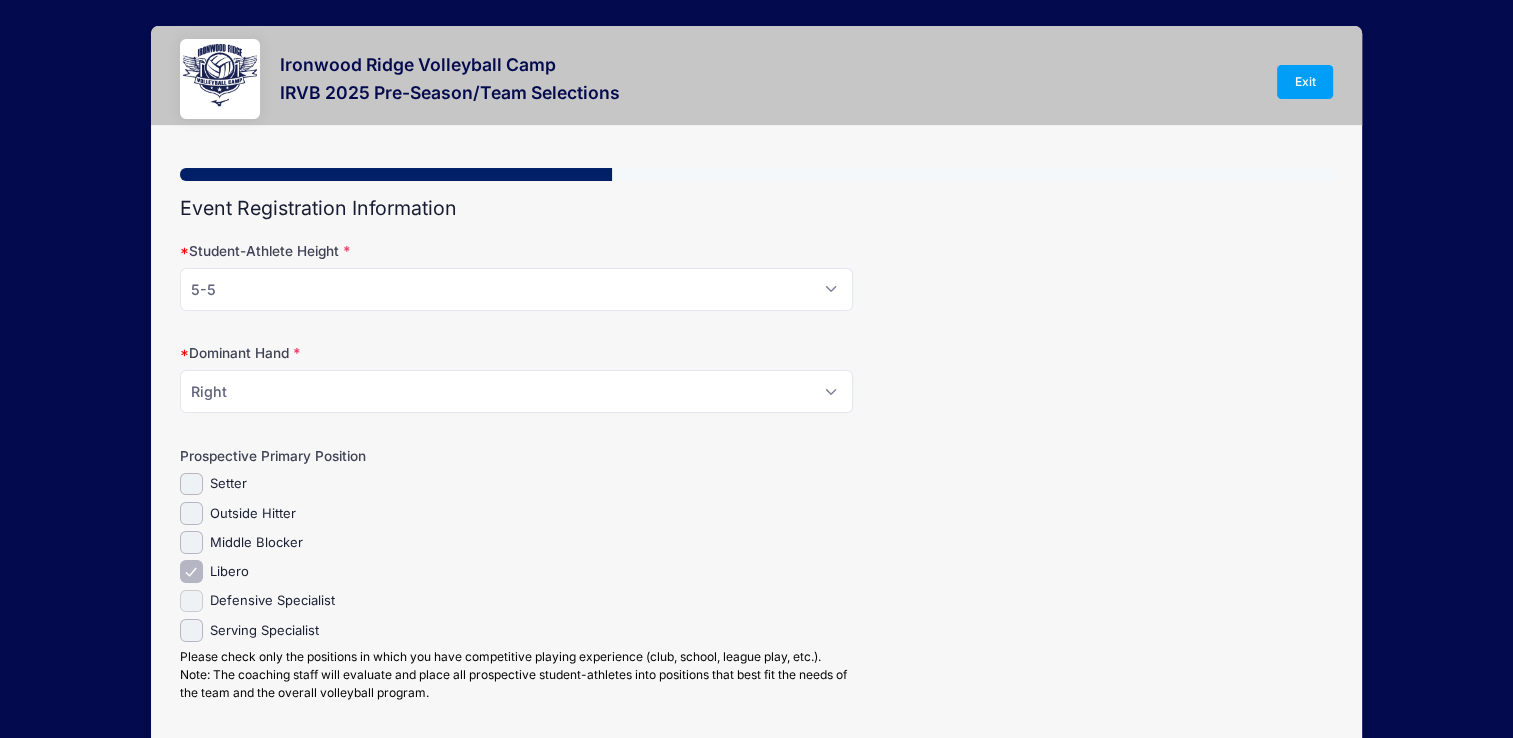 click on "Defensive Specialist" at bounding box center [191, 601] 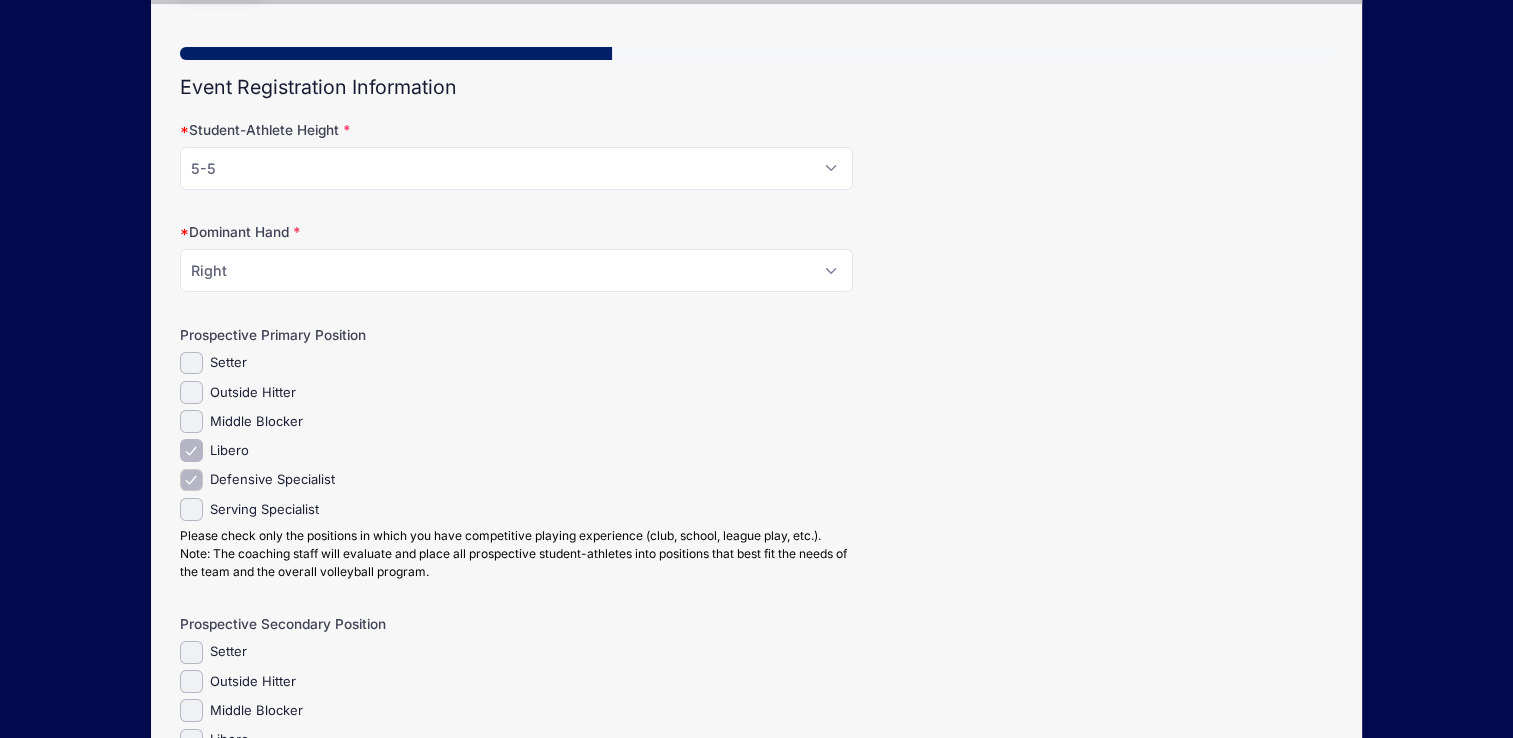 scroll, scrollTop: 213, scrollLeft: 0, axis: vertical 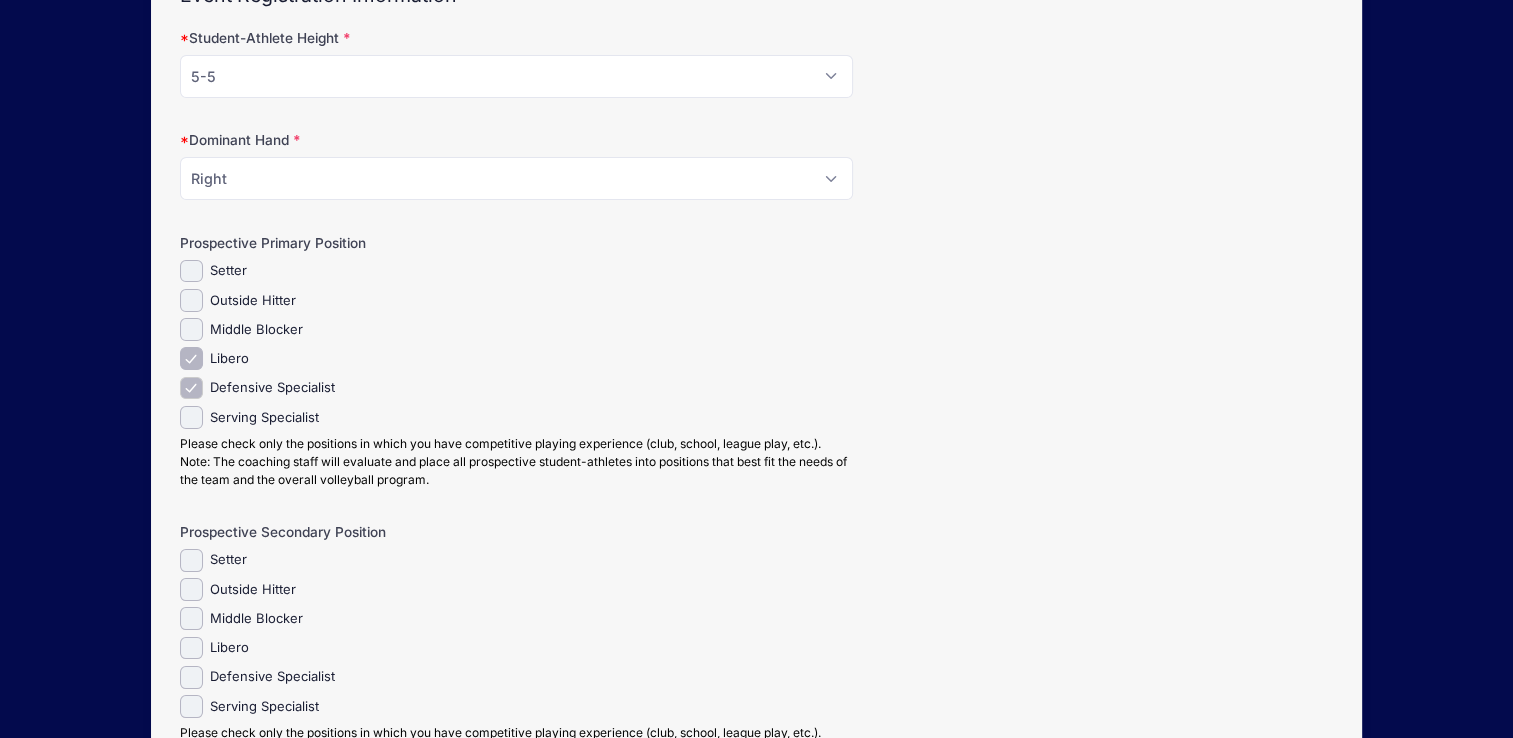 click on "Defensive Specialist" at bounding box center [191, 388] 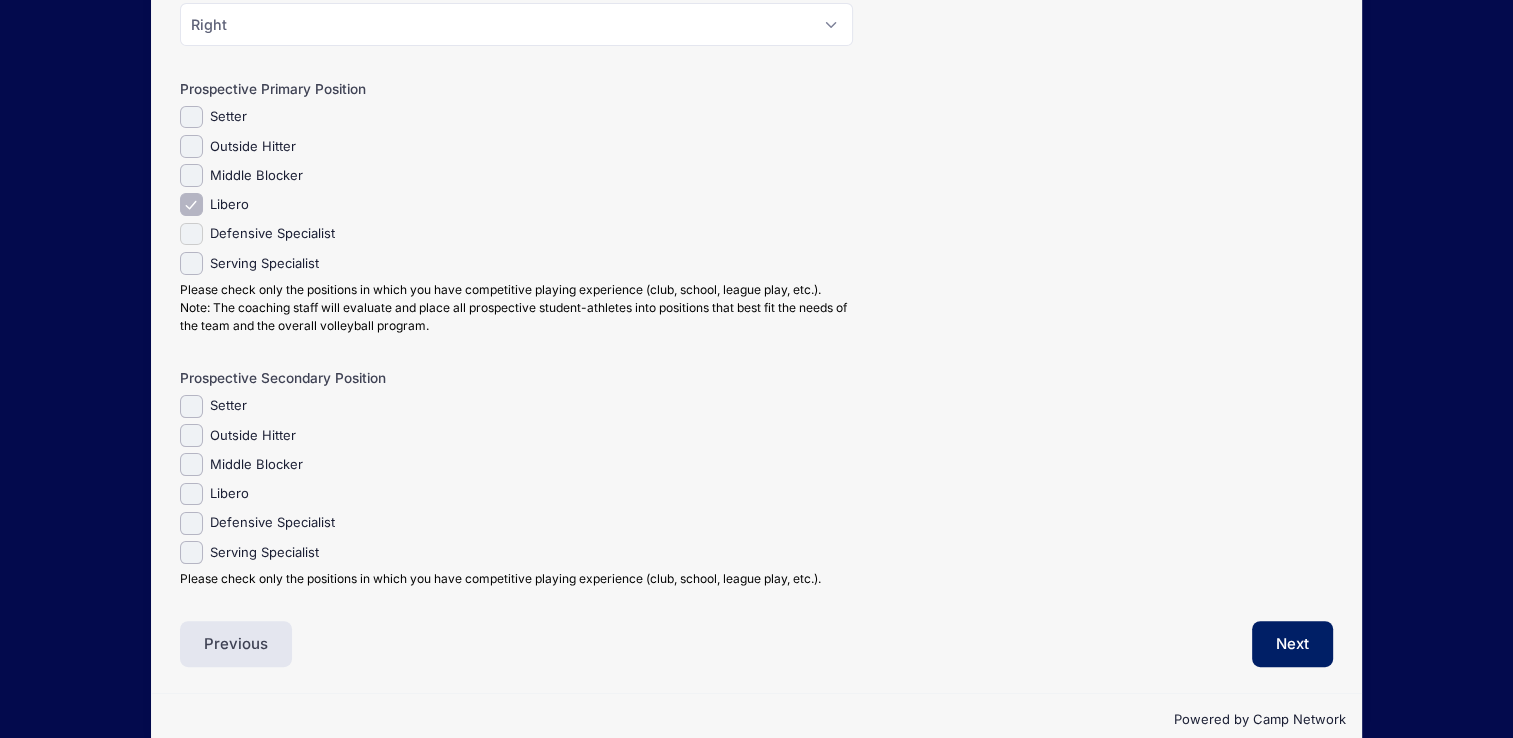 scroll, scrollTop: 398, scrollLeft: 0, axis: vertical 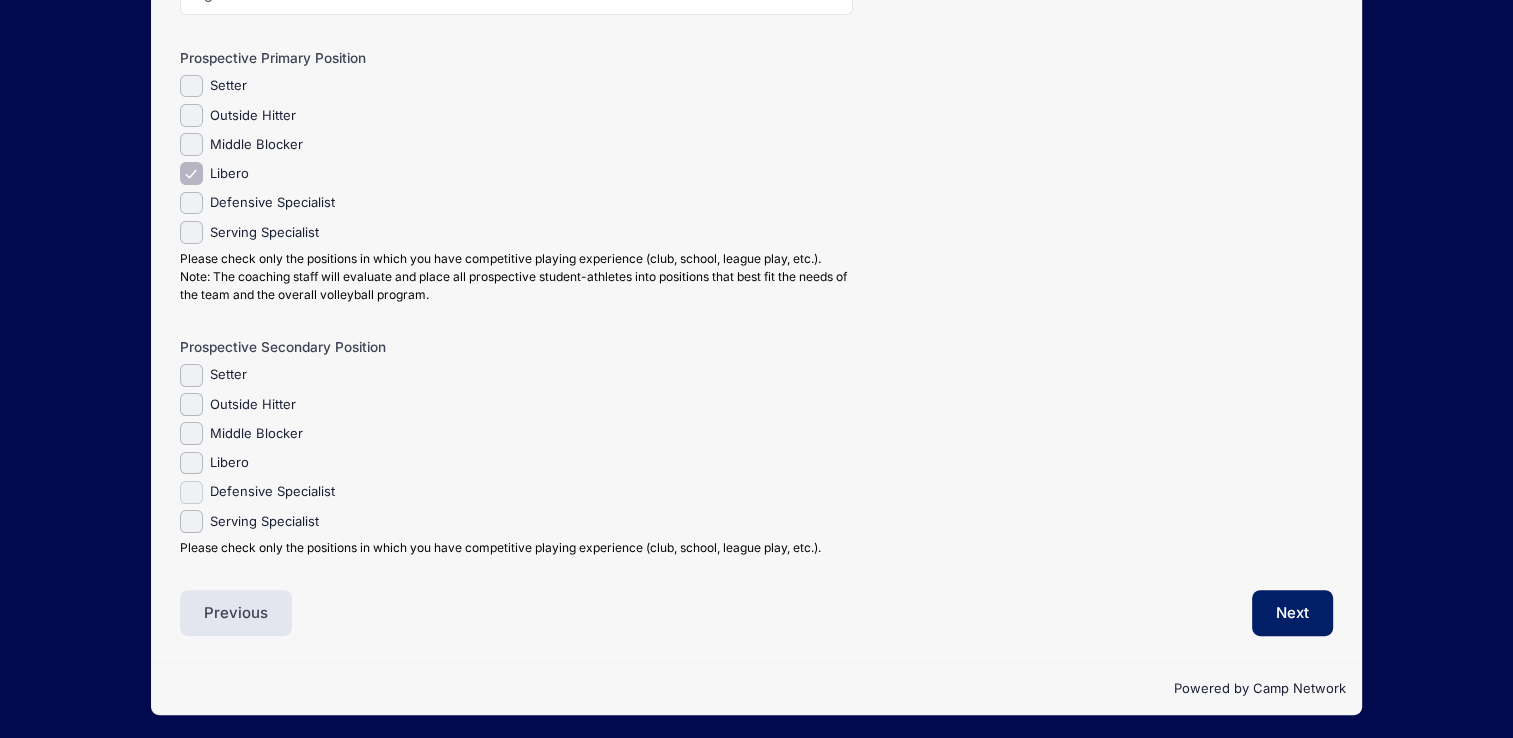 click on "Defensive Specialist" at bounding box center [191, 492] 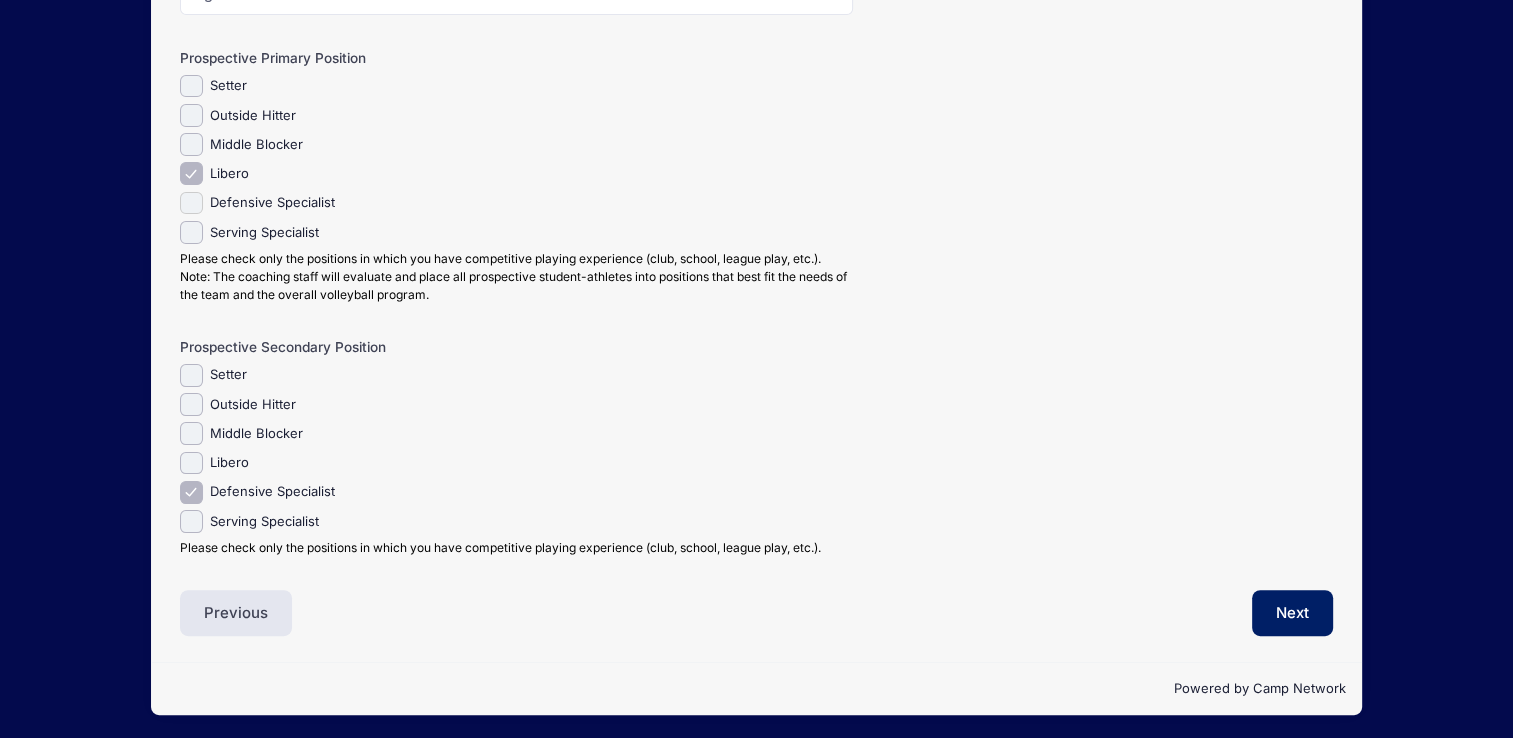 click on "Defensive Specialist" at bounding box center (191, 203) 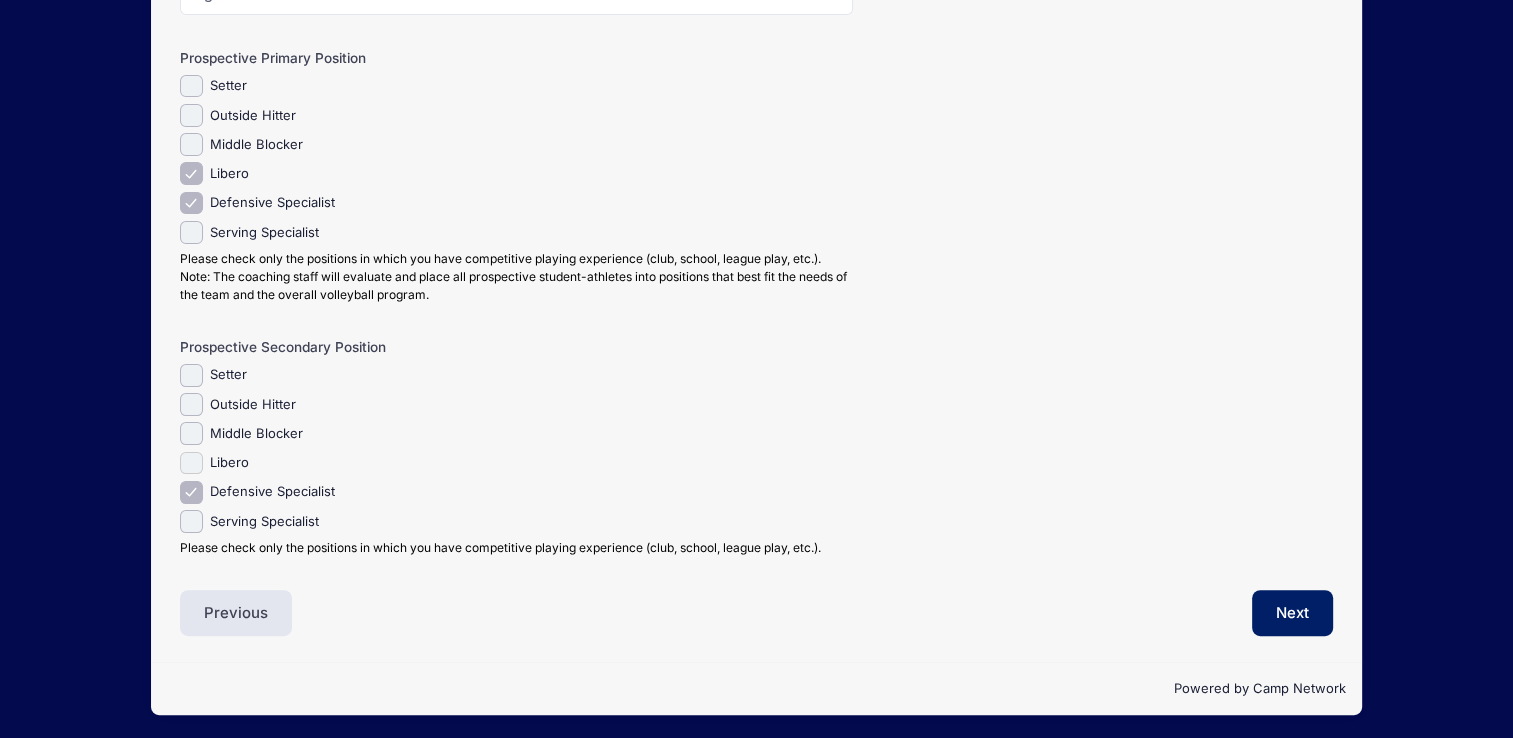 click on "Libero" at bounding box center (191, 463) 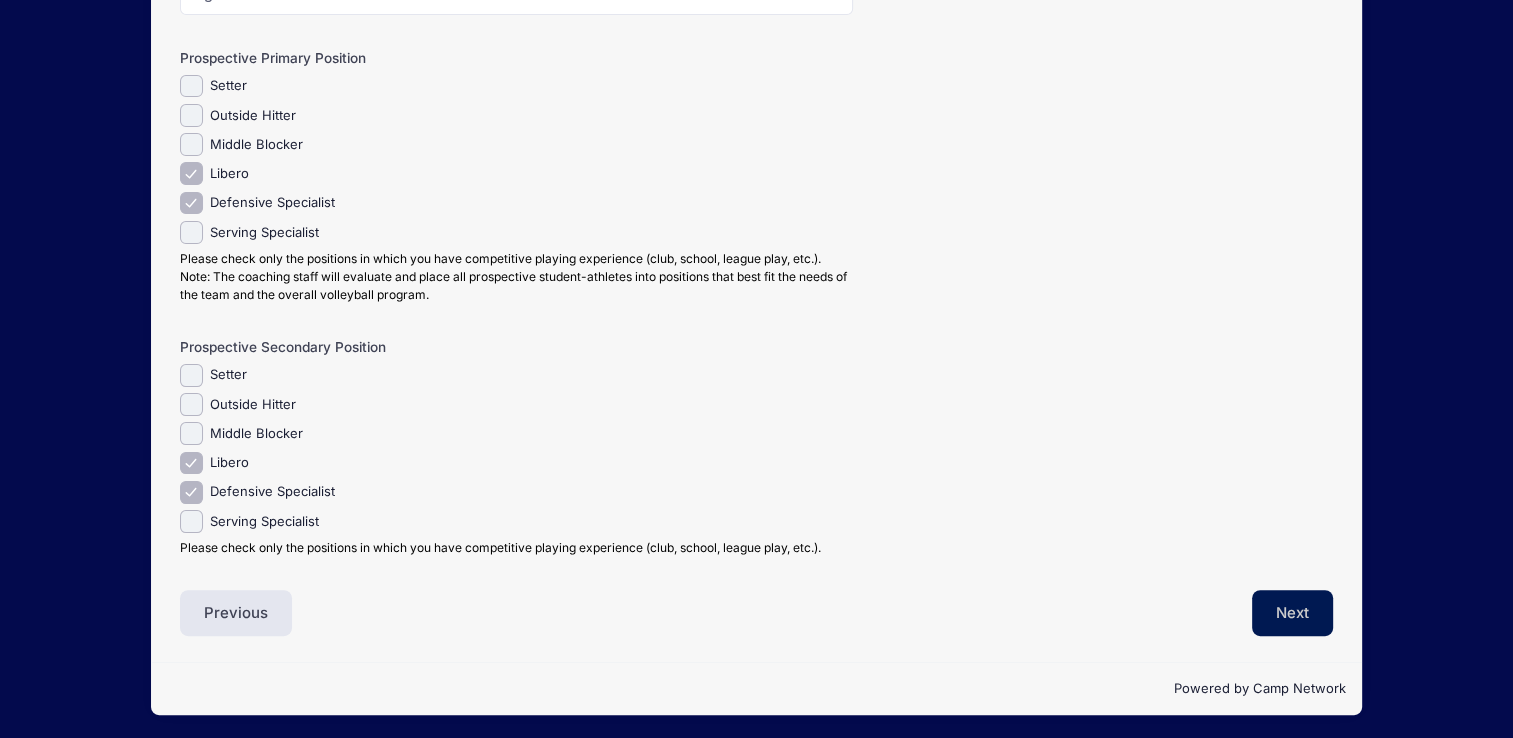 click on "Next" at bounding box center [1292, 613] 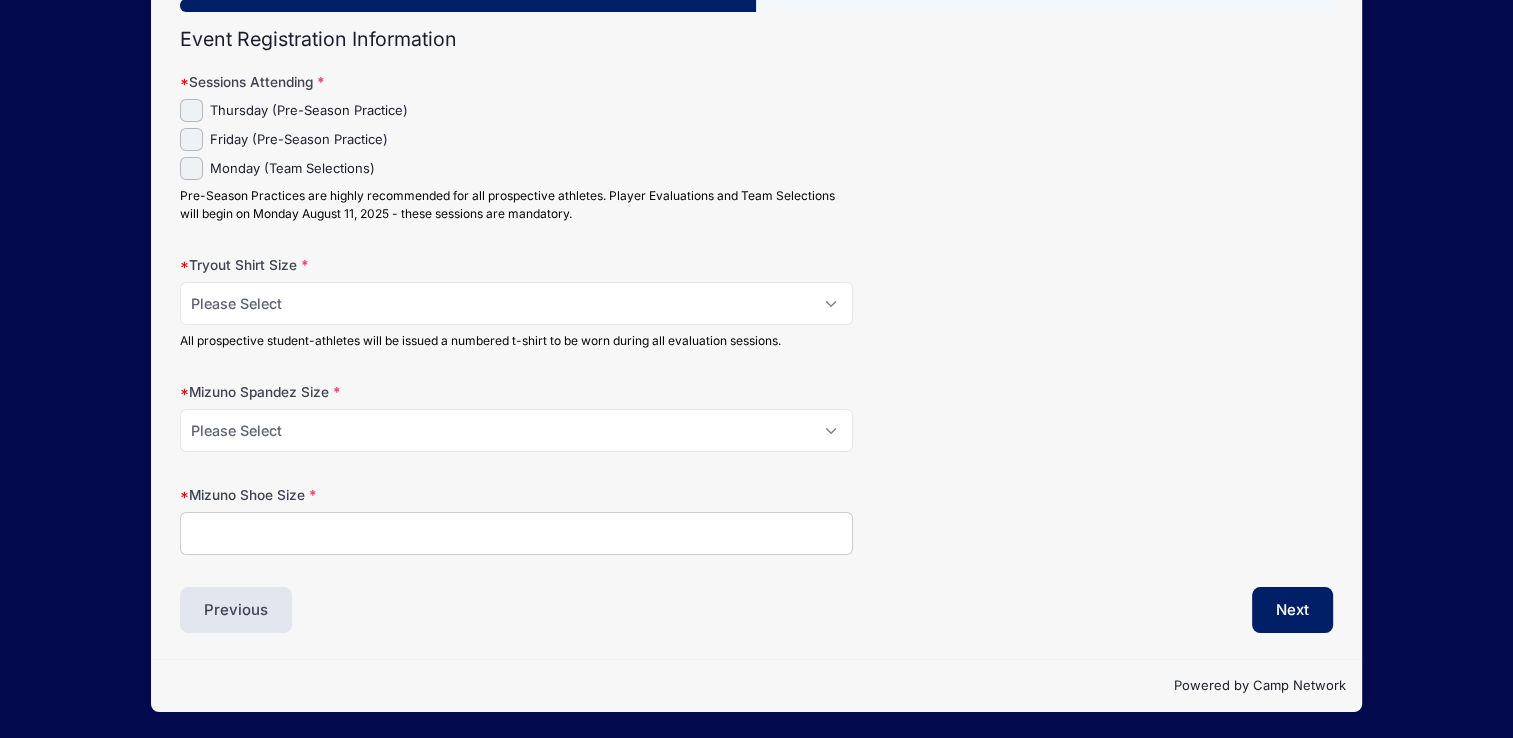 scroll, scrollTop: 104, scrollLeft: 0, axis: vertical 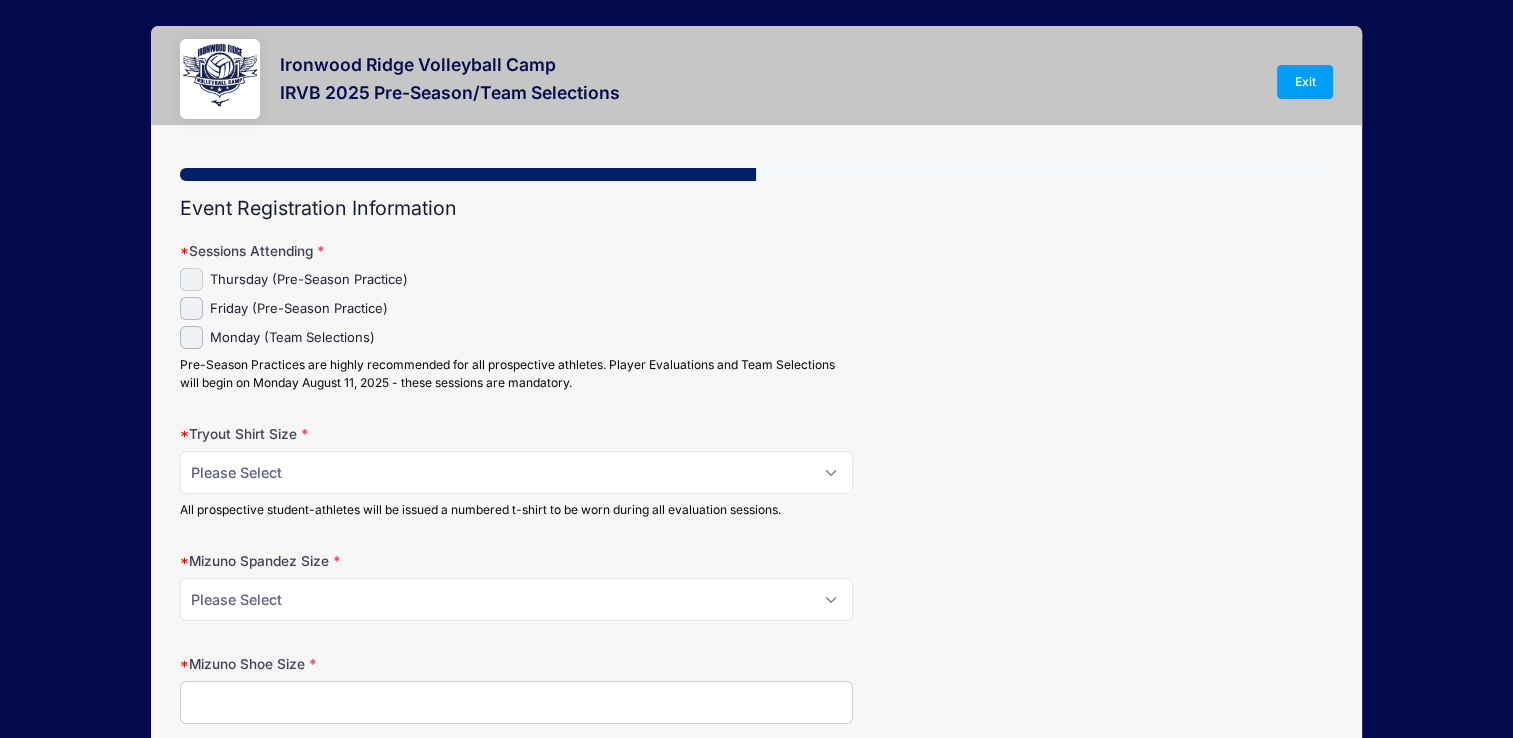 click on "Thursday (Pre-Season Practice)" at bounding box center [191, 279] 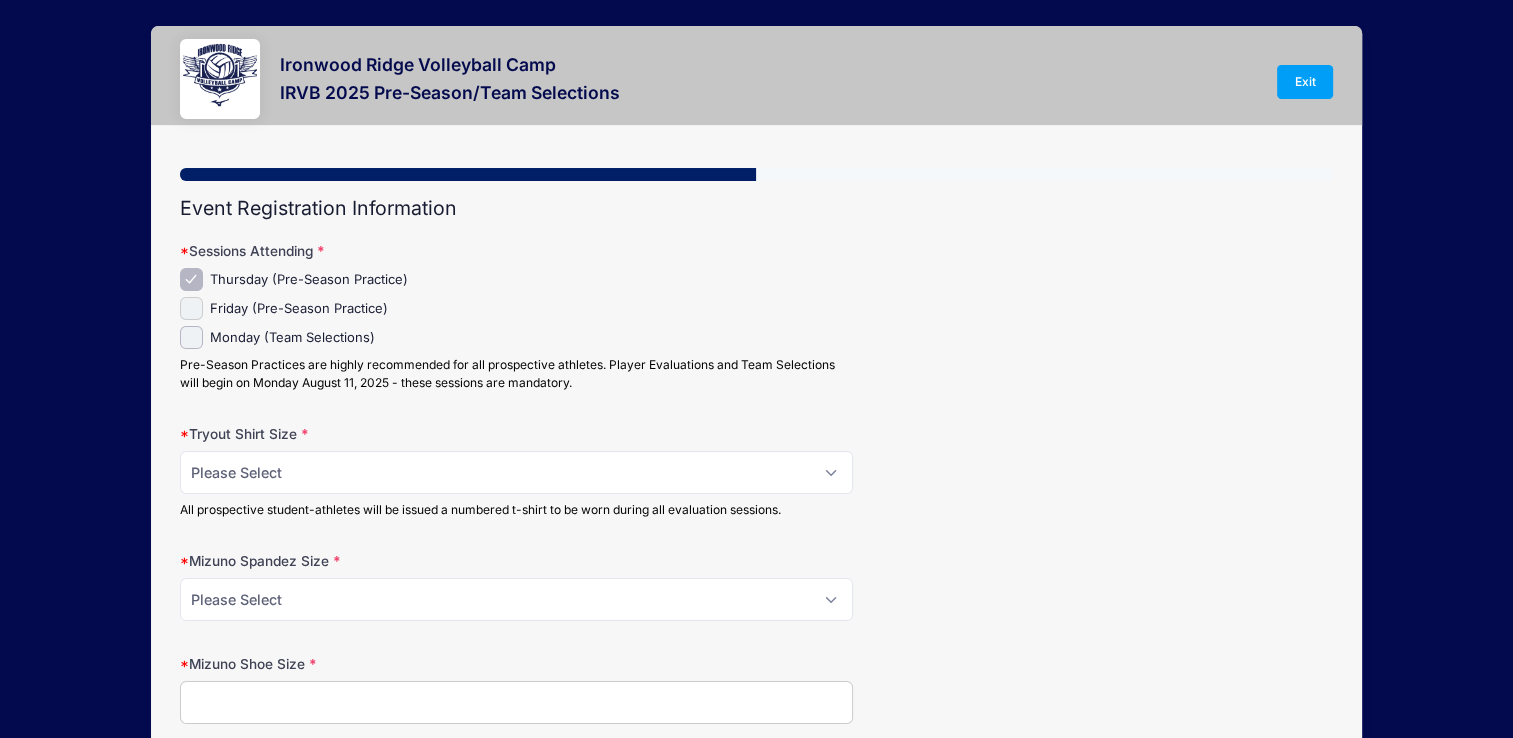 click on "Friday (Pre-Season Practice)" at bounding box center [191, 308] 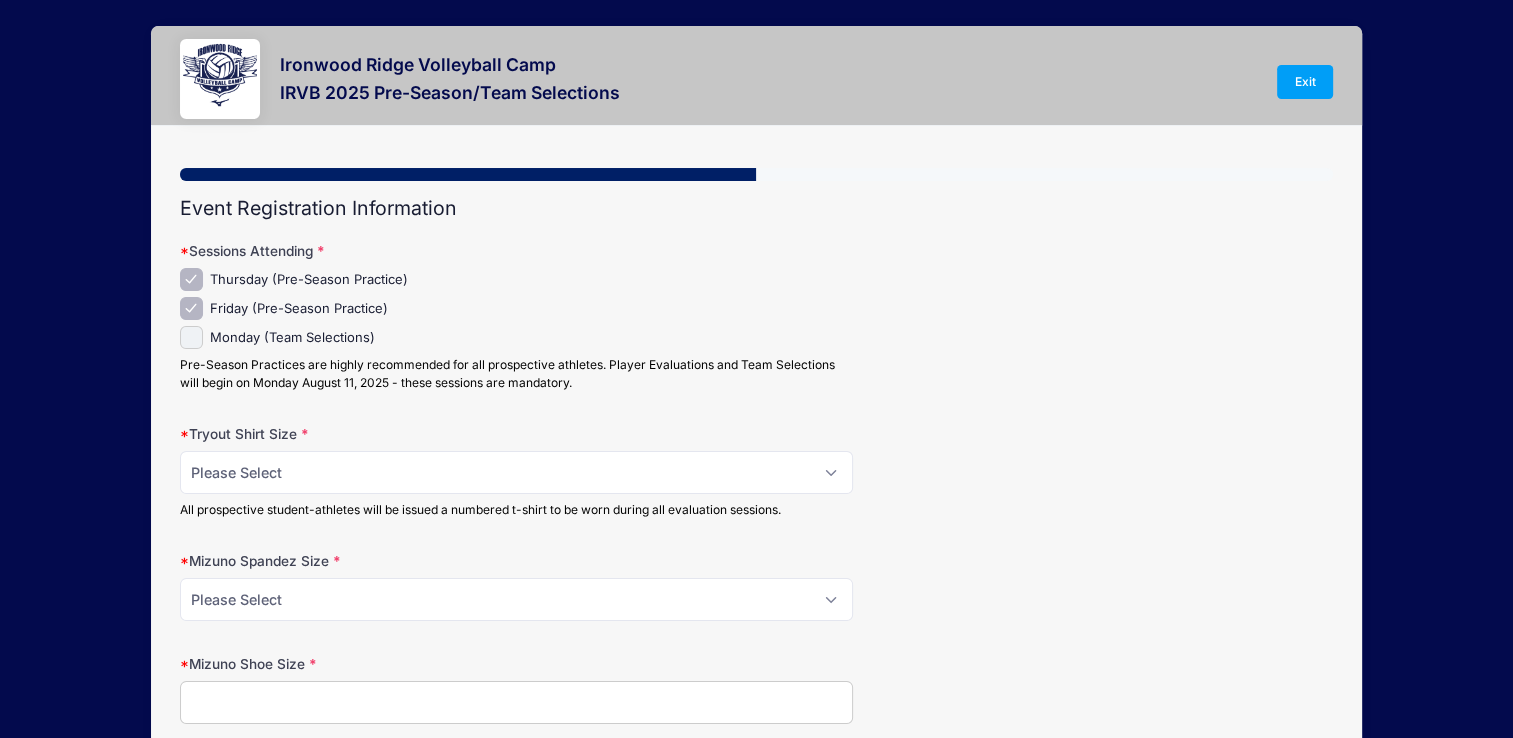 click on "Monday (Team Selections)" at bounding box center (191, 337) 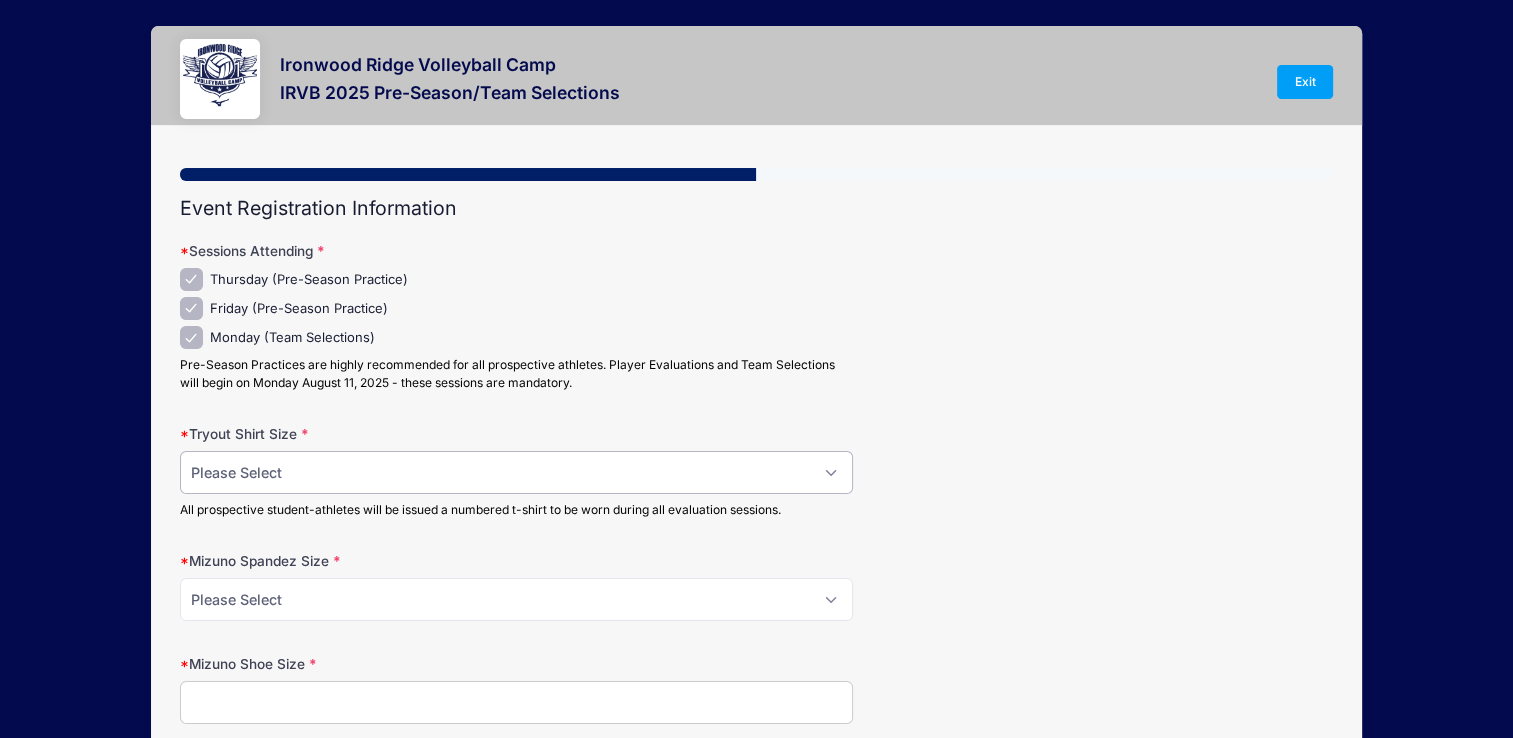 click on "Please Select XS
S
M
L
XL" at bounding box center [516, 472] 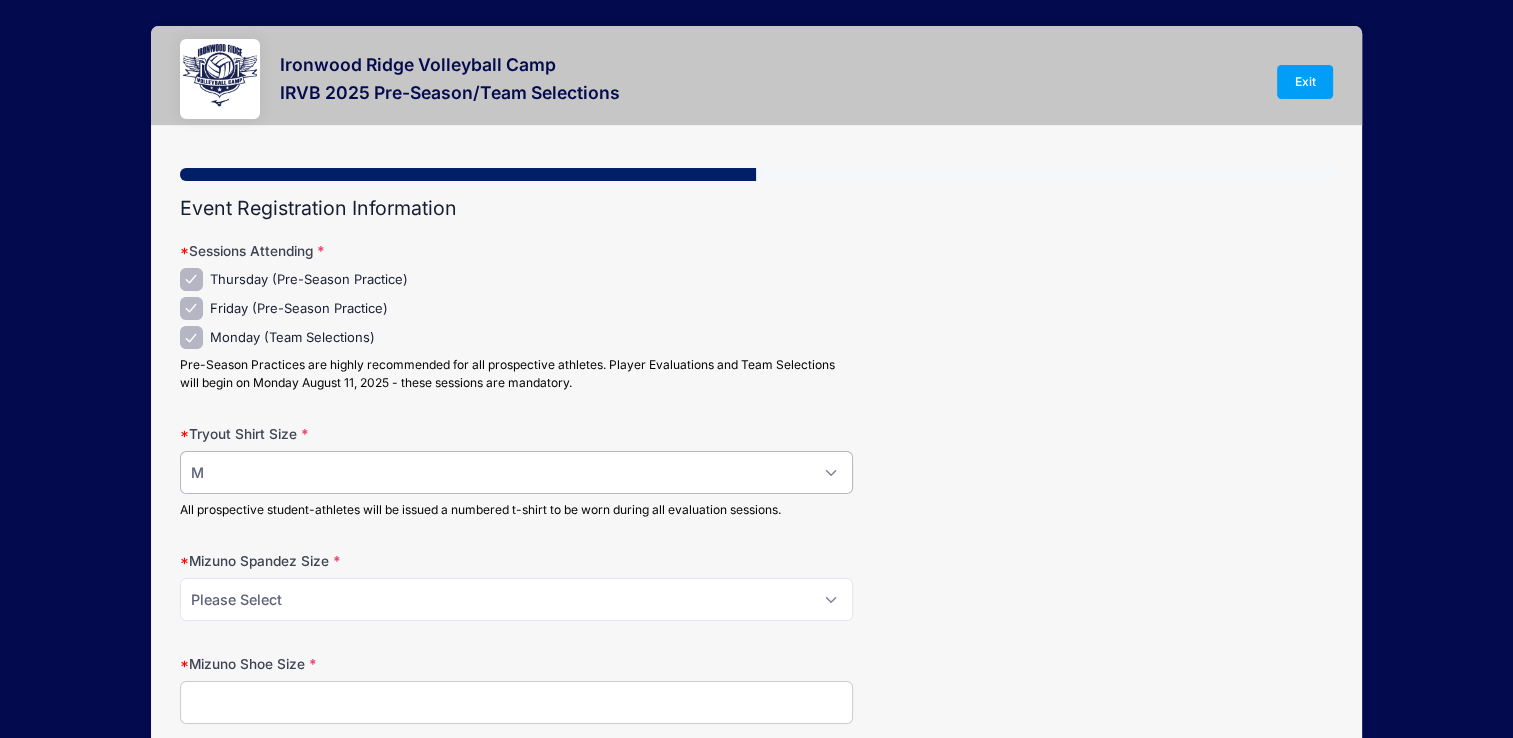 click on "Please Select XS
S
M
L
XL" at bounding box center [516, 472] 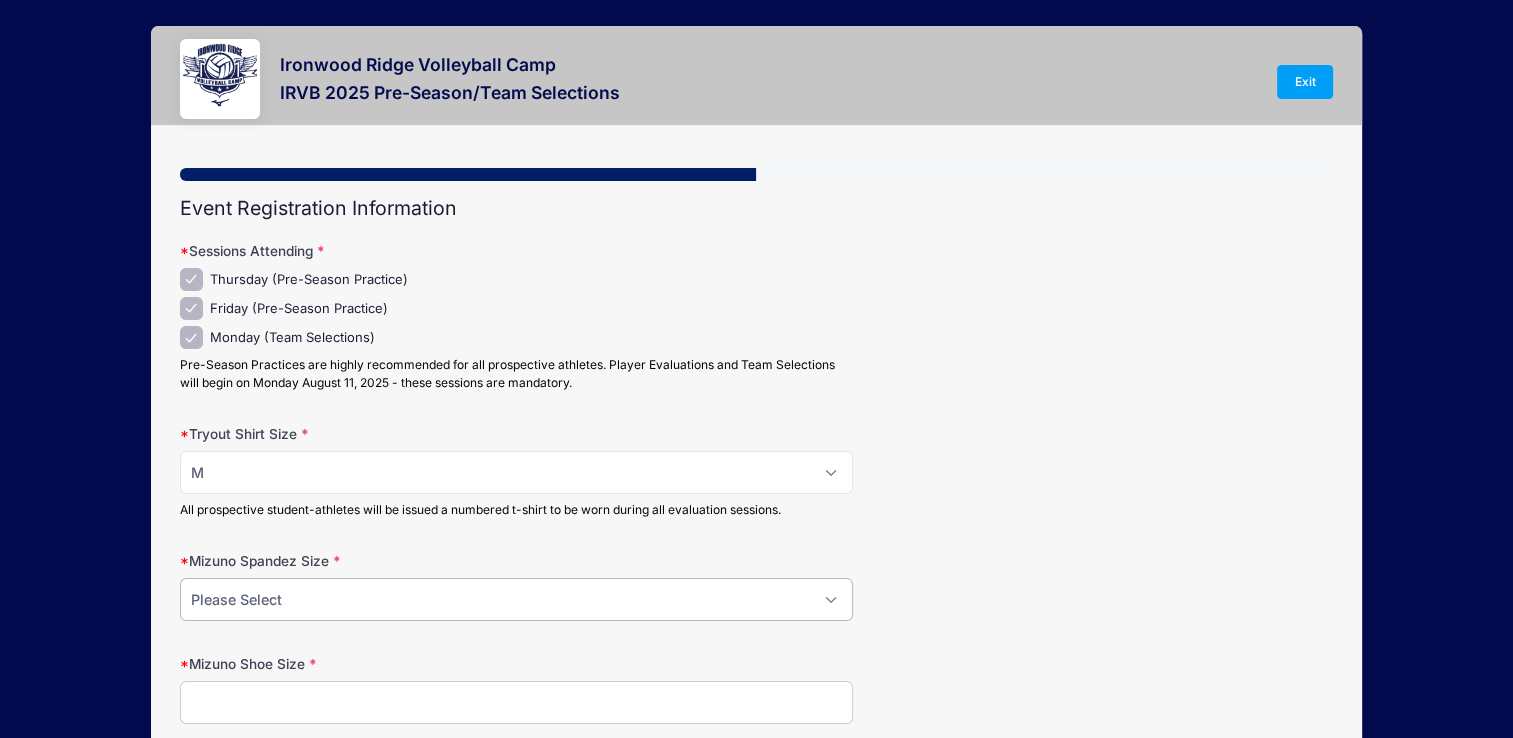 click on "Please Select XS
S
M
L
XL" at bounding box center [516, 599] 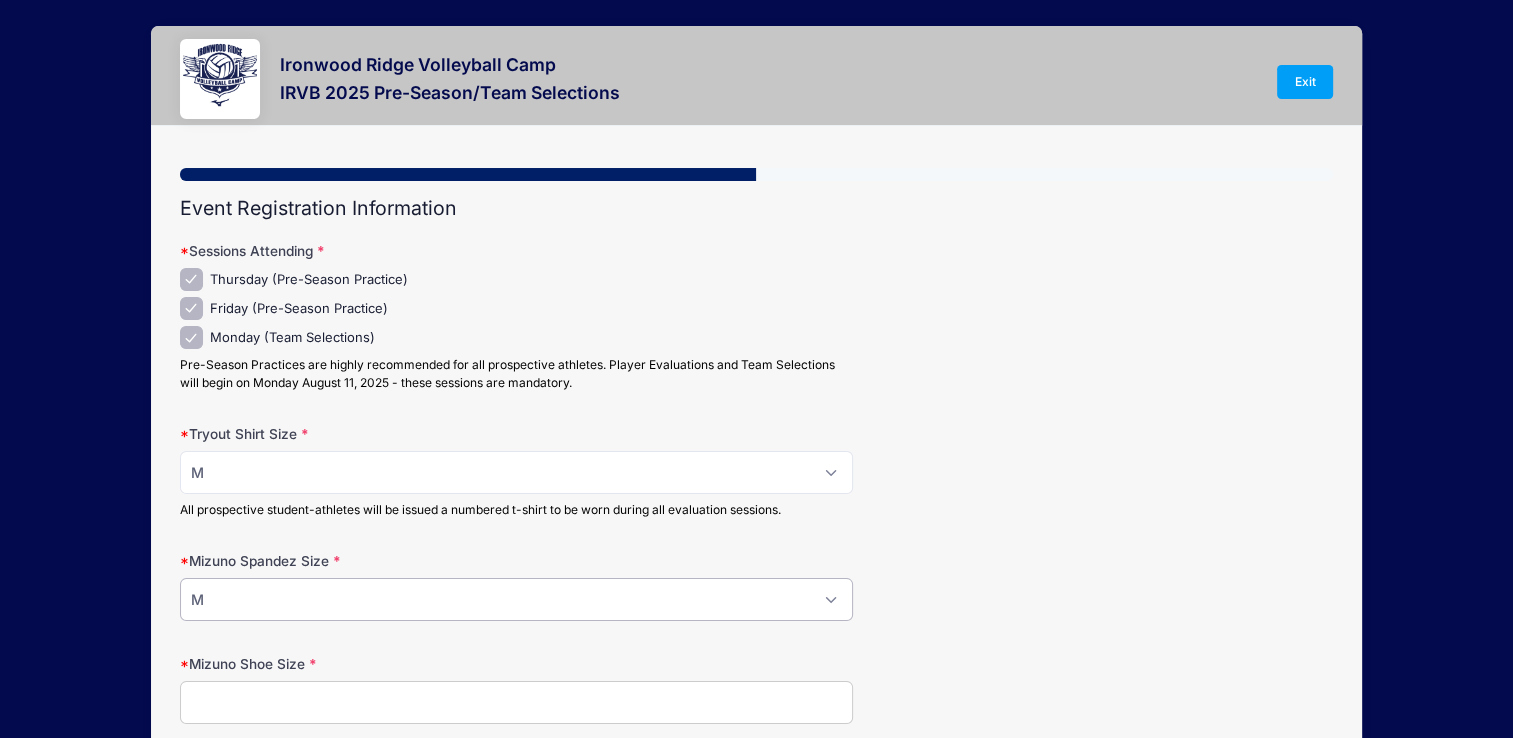 click on "Please Select XS
S
M
L
XL" at bounding box center [516, 599] 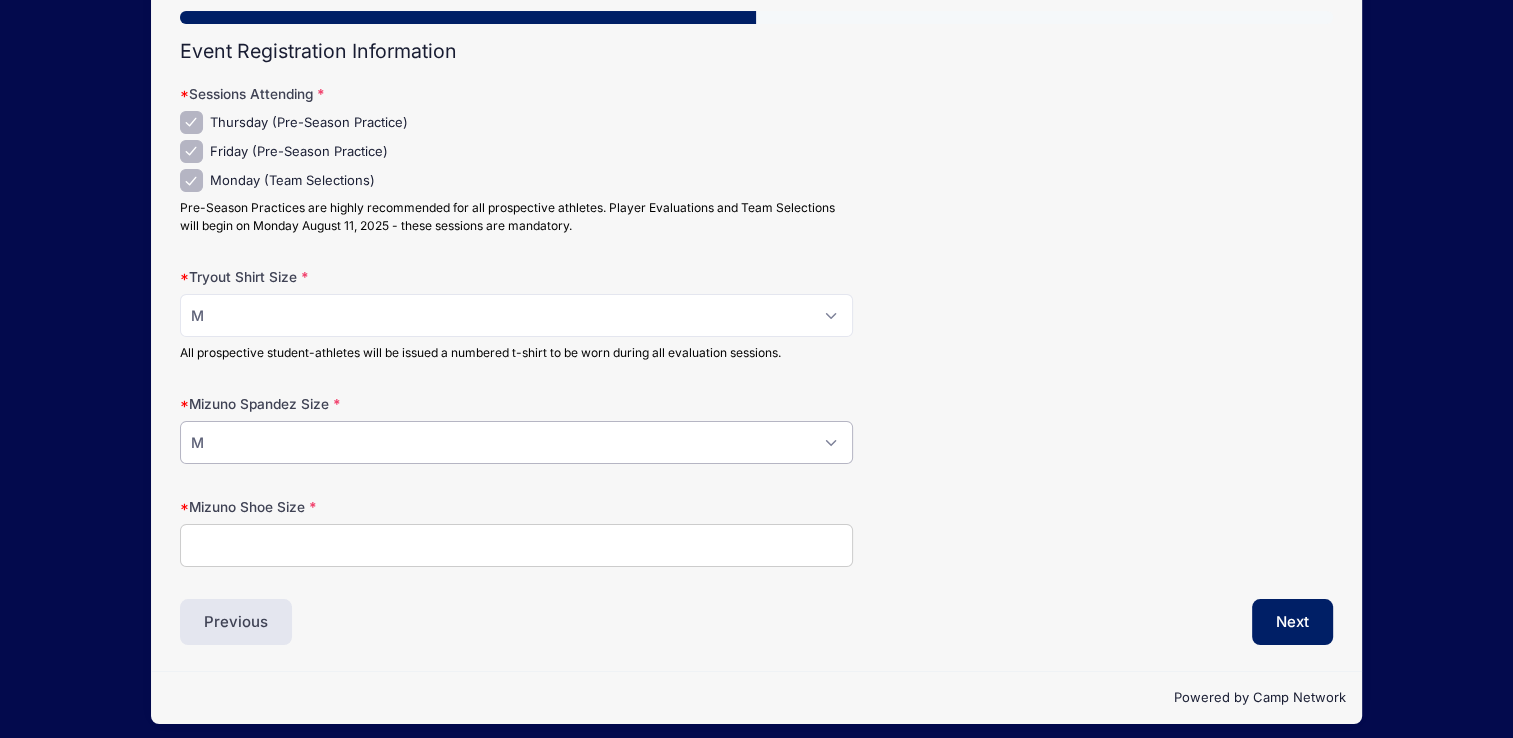 scroll, scrollTop: 166, scrollLeft: 0, axis: vertical 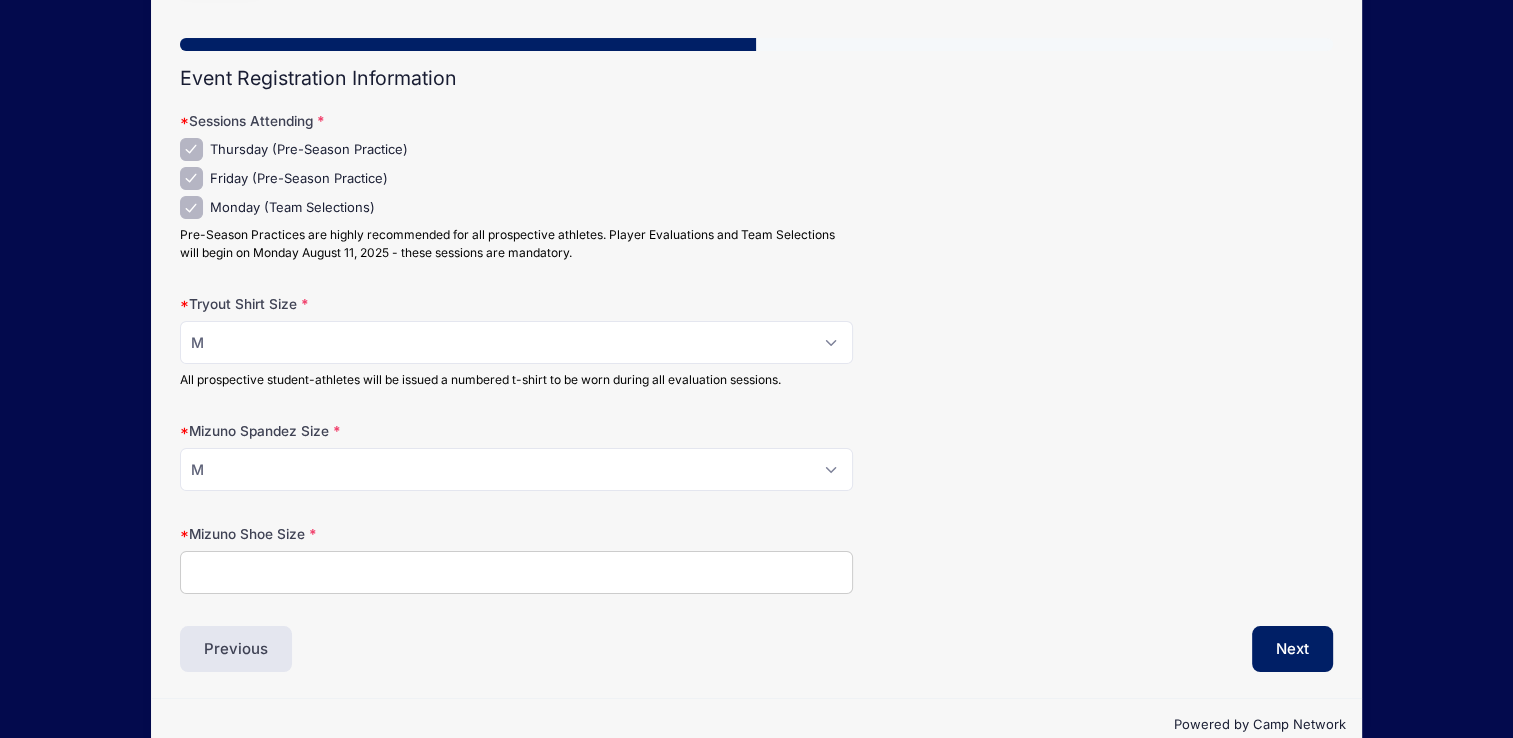 click on "Mizuno Shoe Size" at bounding box center [516, 572] 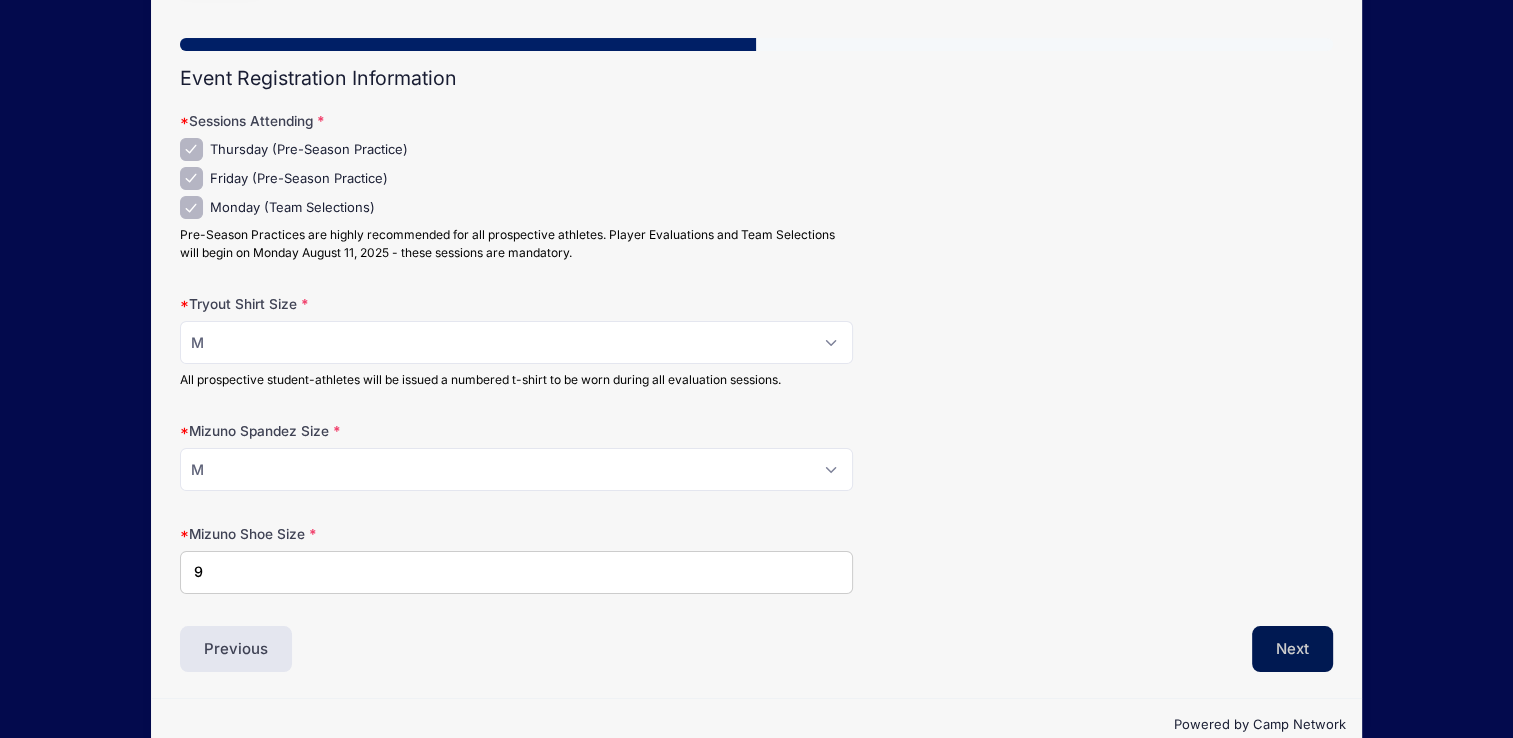 type on "9" 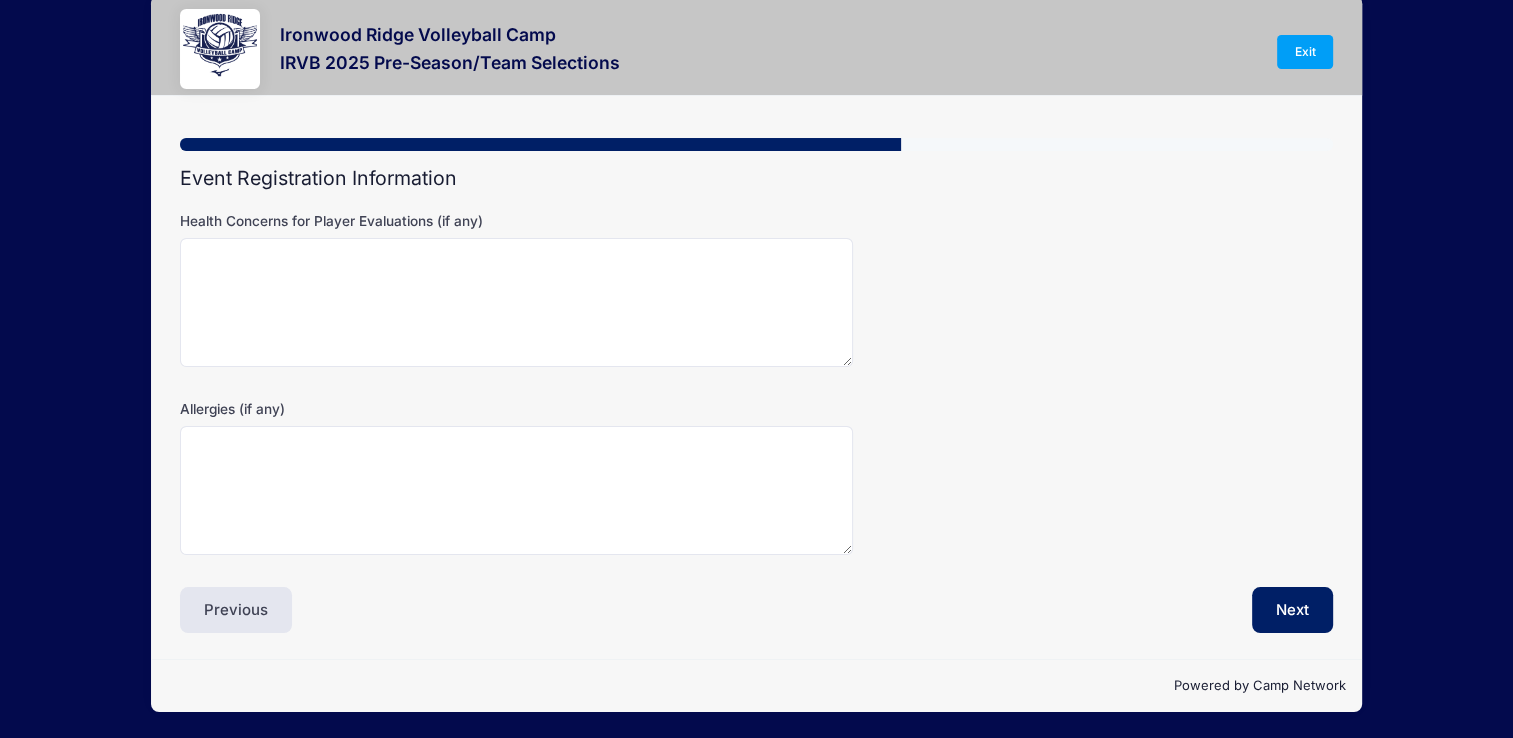 scroll, scrollTop: 0, scrollLeft: 0, axis: both 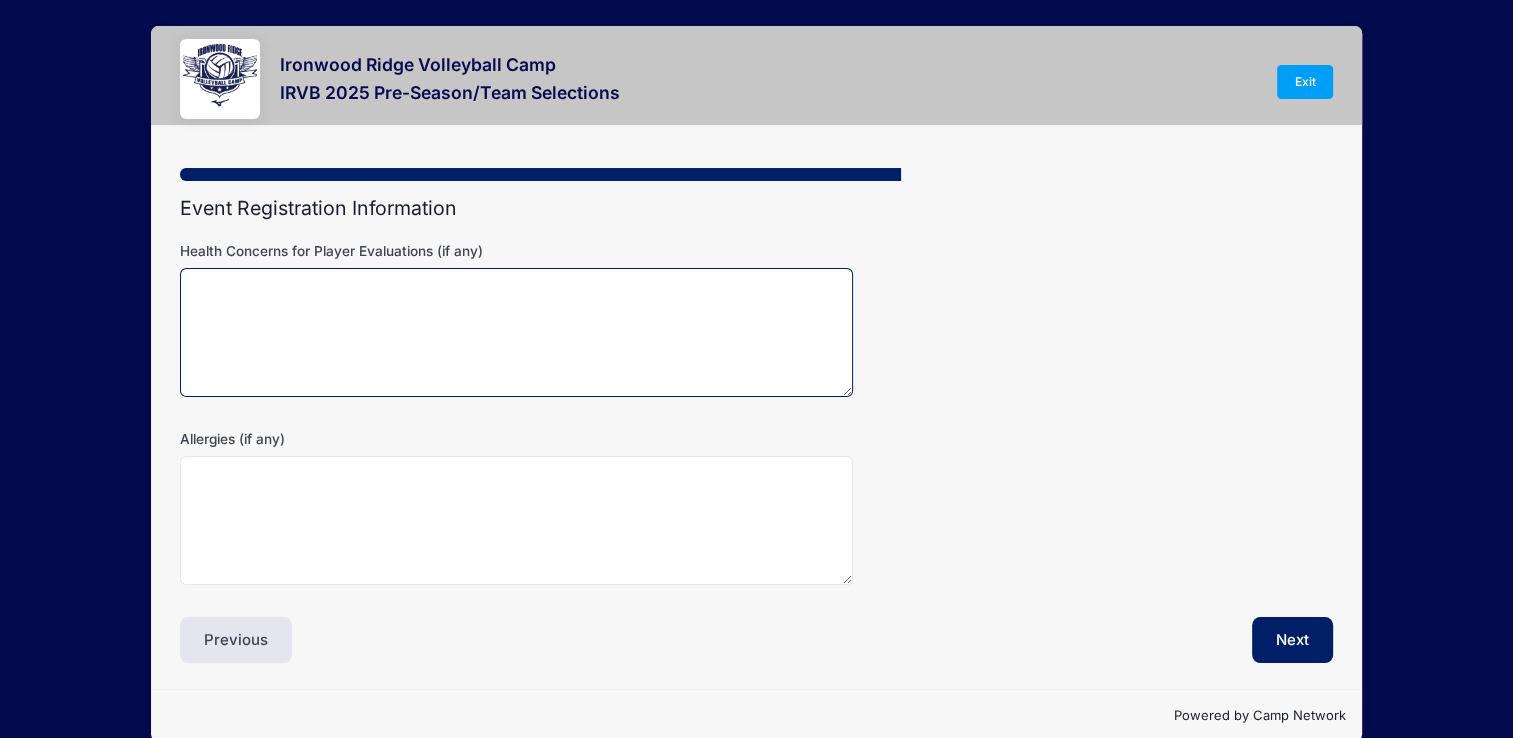 click on "Health Concerns for Player Evaluations (if any)" at bounding box center (516, 332) 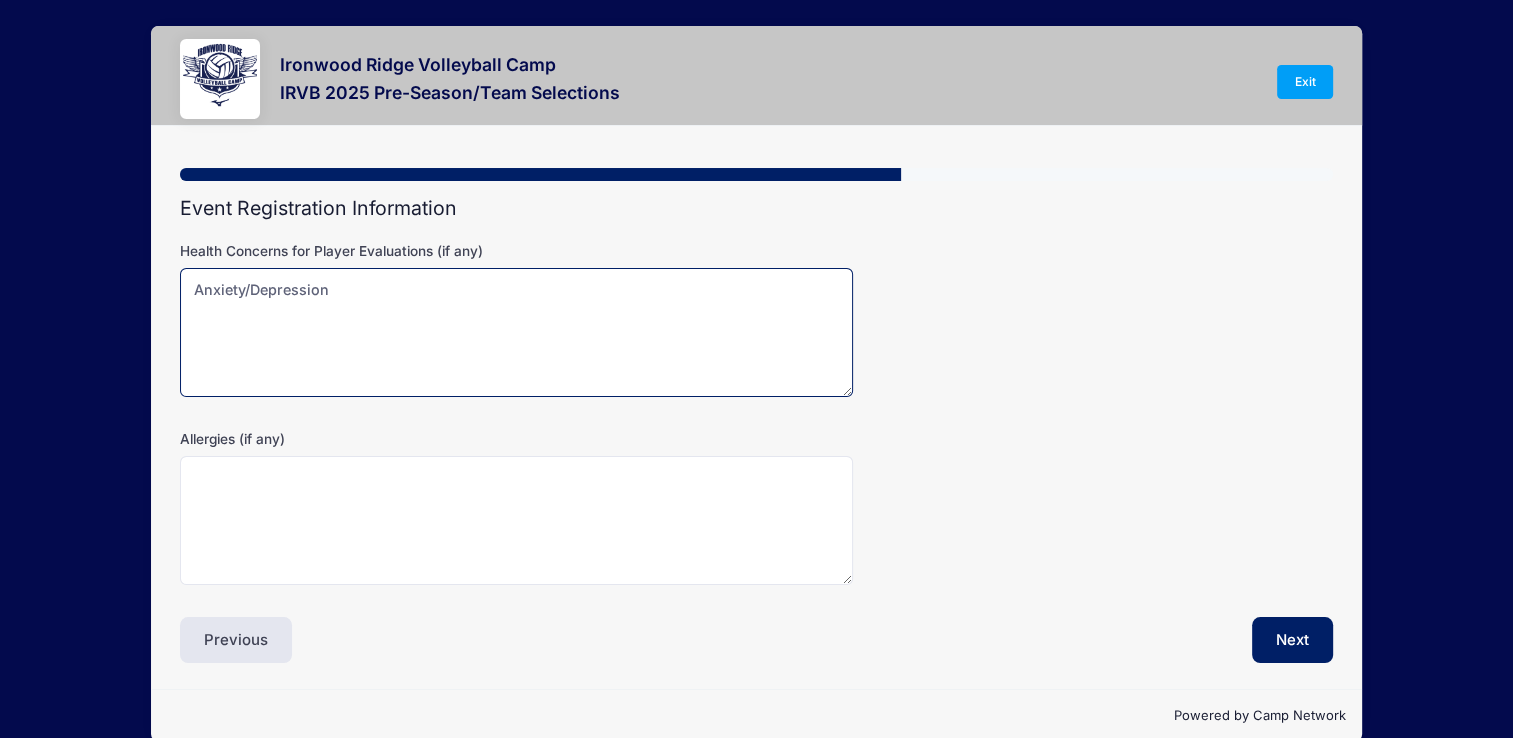 type on "Anxiety/Depression" 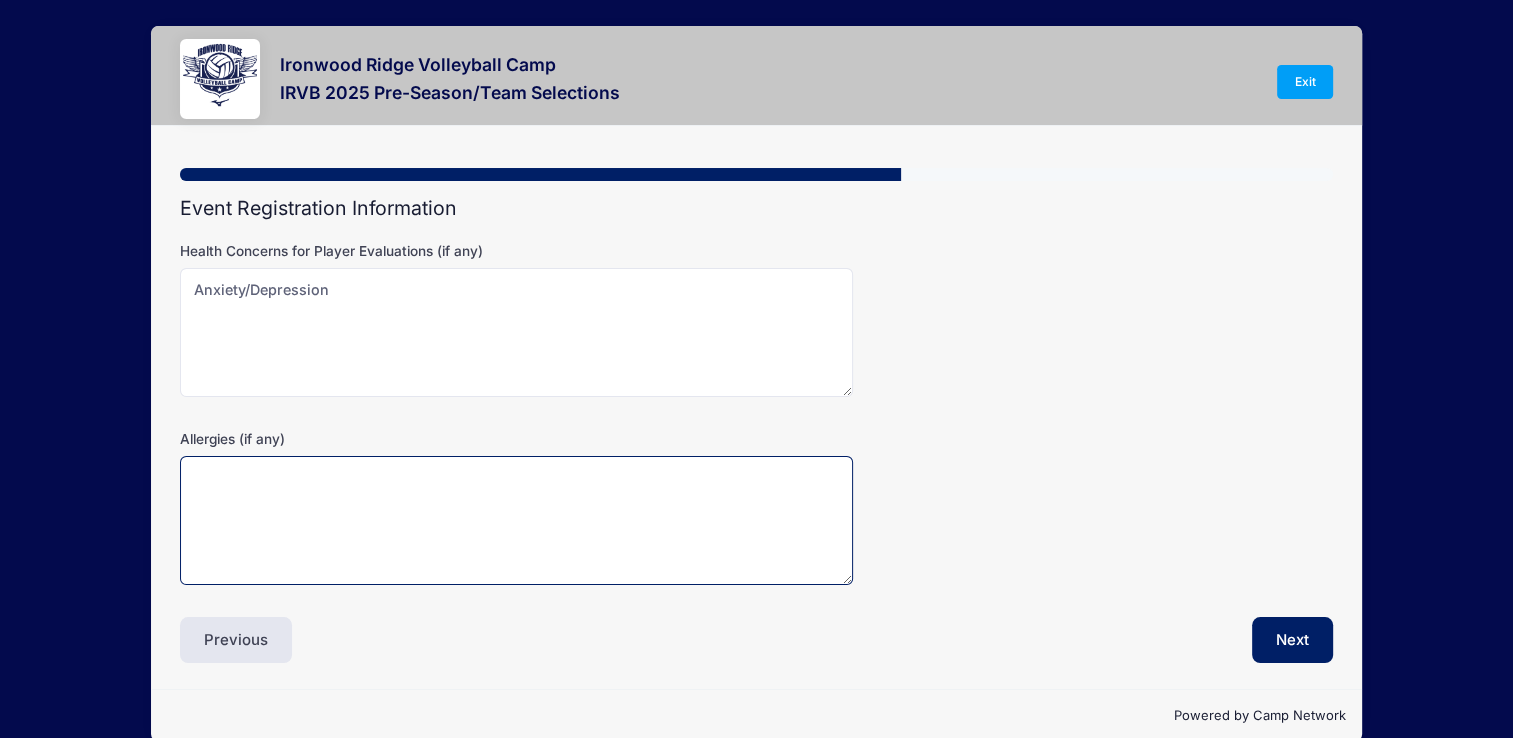click on "Allergies (if any)" at bounding box center (516, 520) 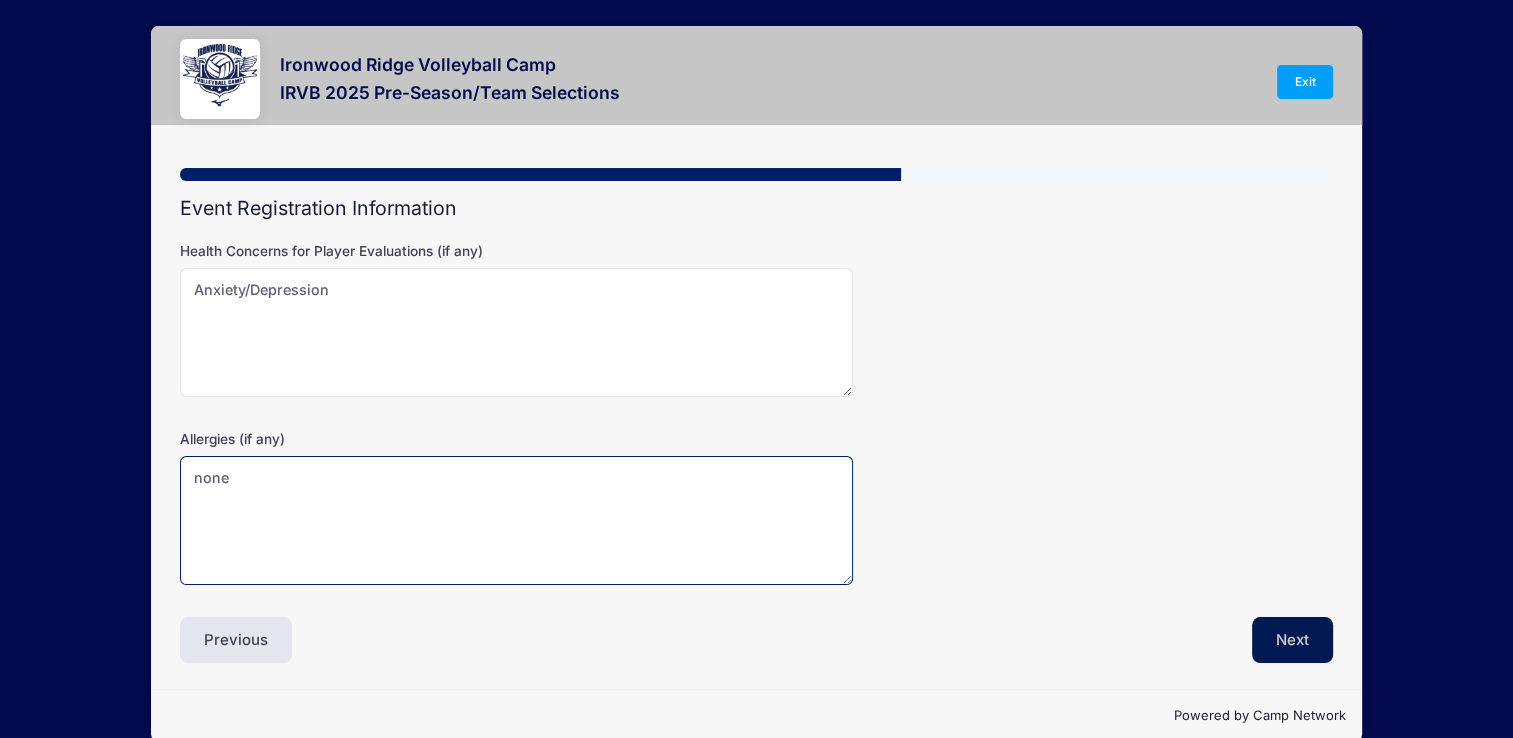 type on "none" 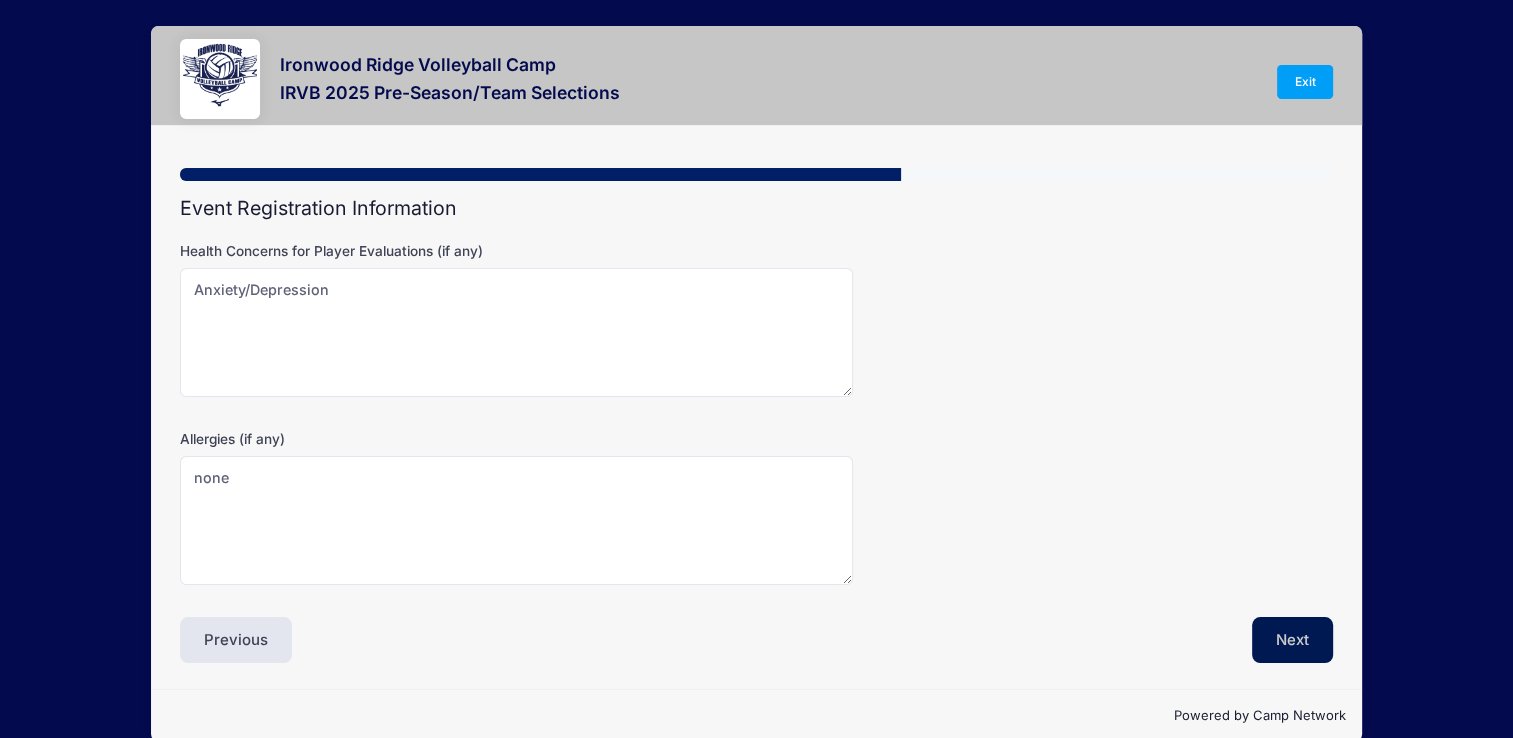 click on "Next" at bounding box center [1292, 640] 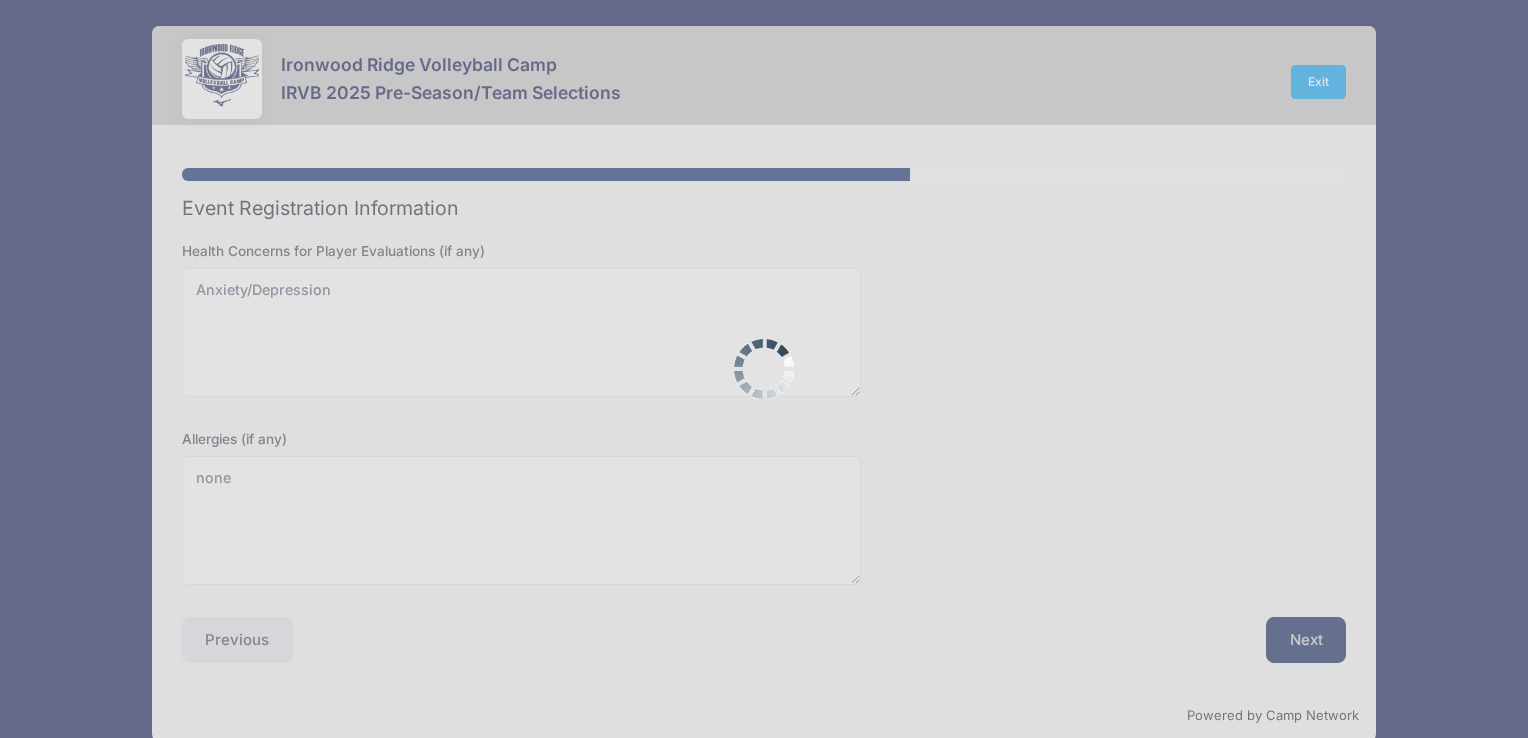 scroll, scrollTop: 0, scrollLeft: 0, axis: both 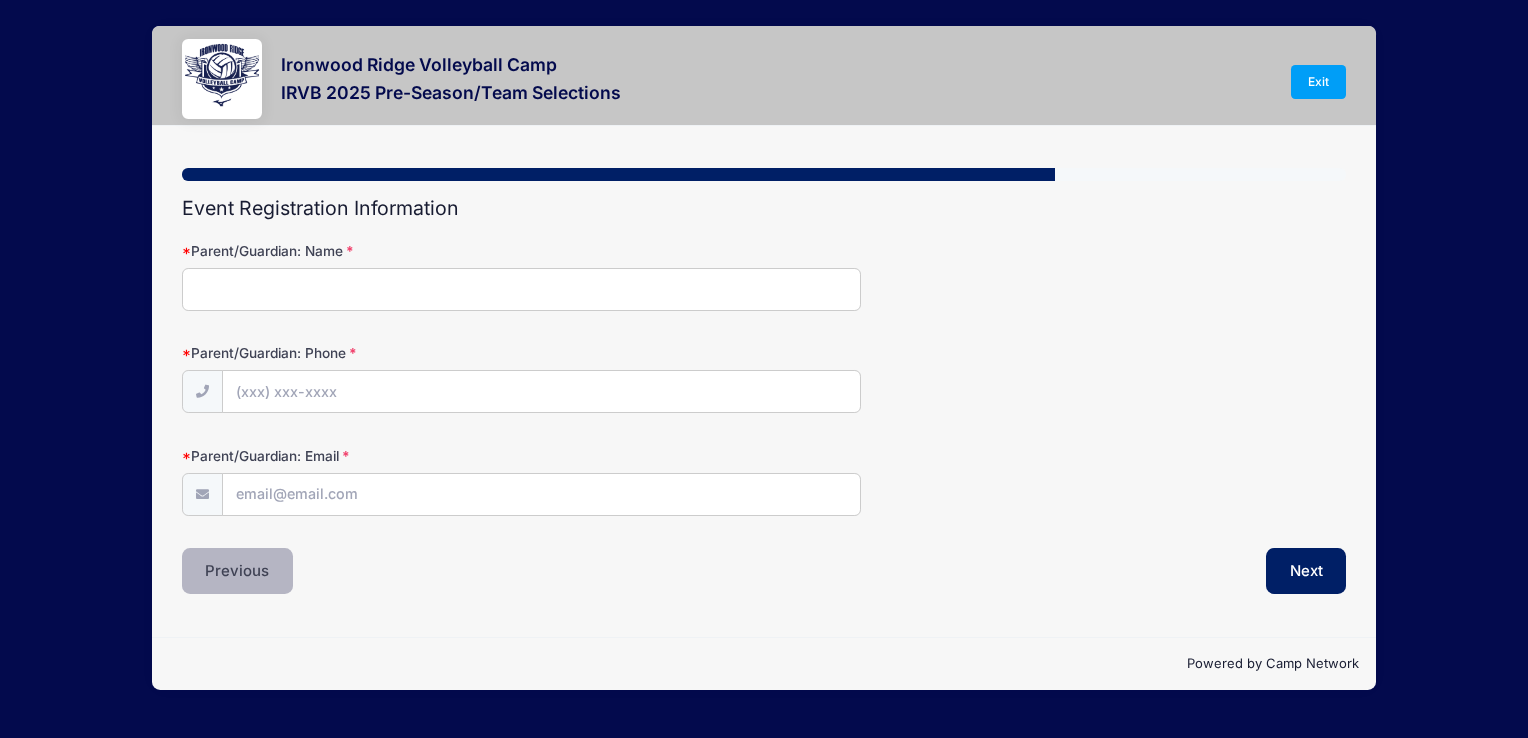 click on "Previous" at bounding box center (238, 571) 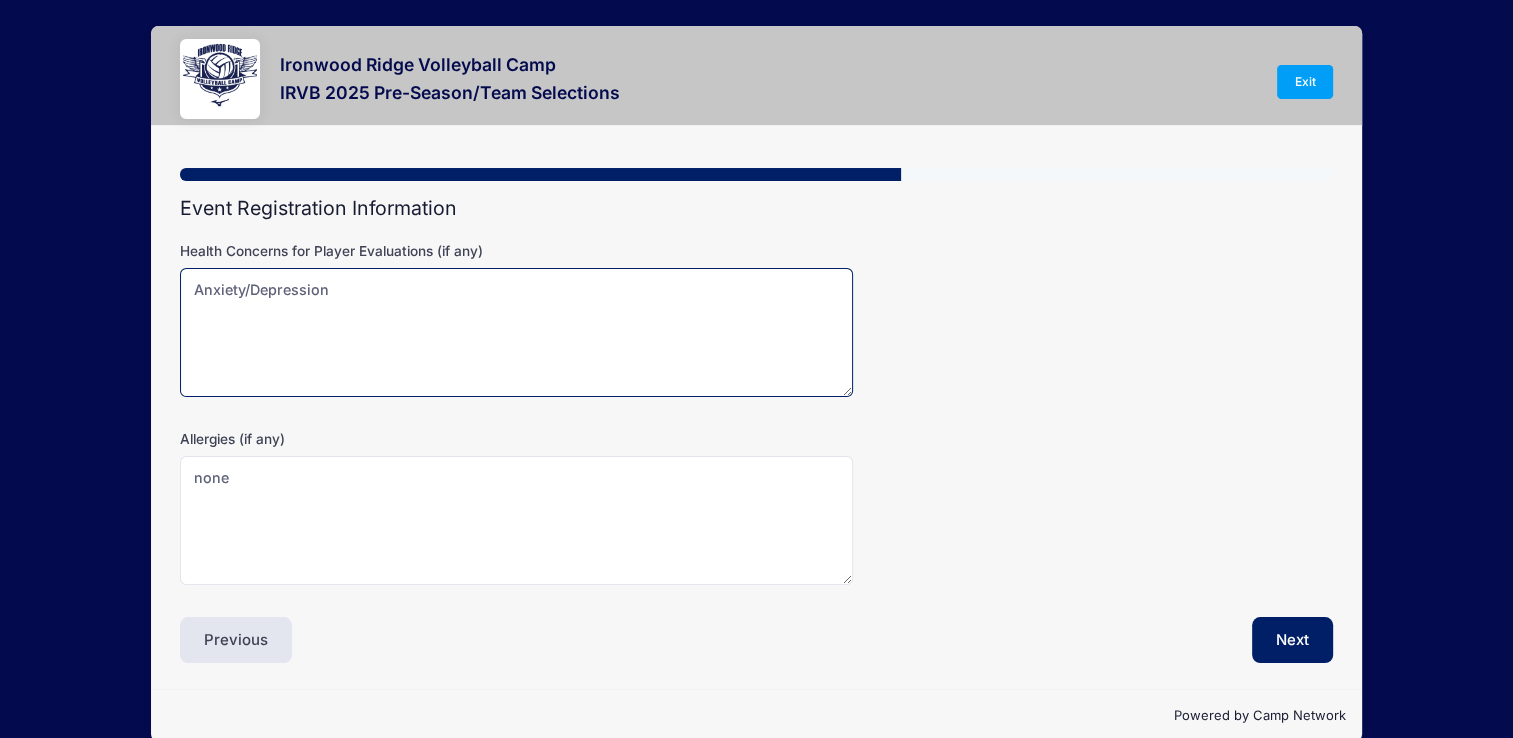 click on "Anxiety/Depression" at bounding box center [516, 332] 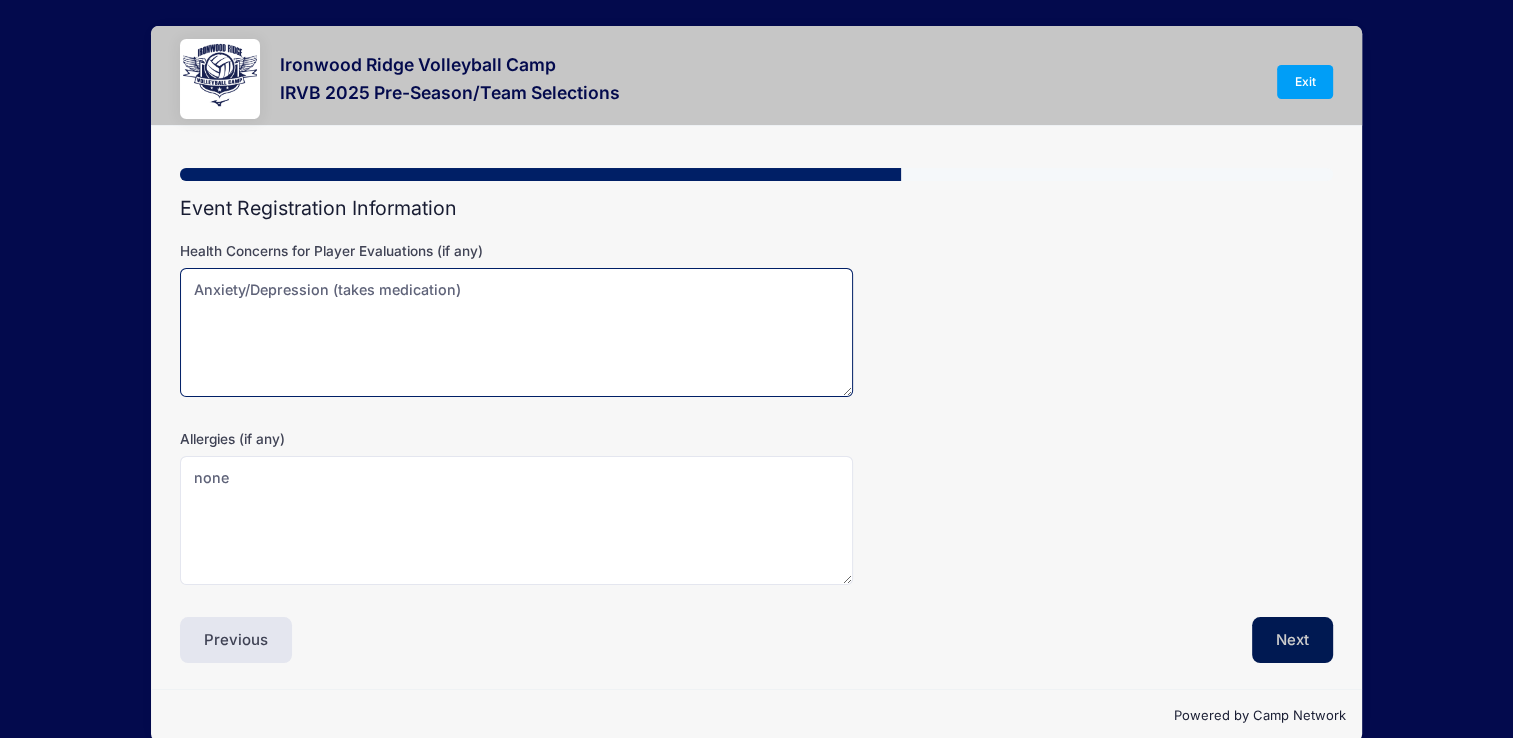 type on "Anxiety/Depression (takes medication)" 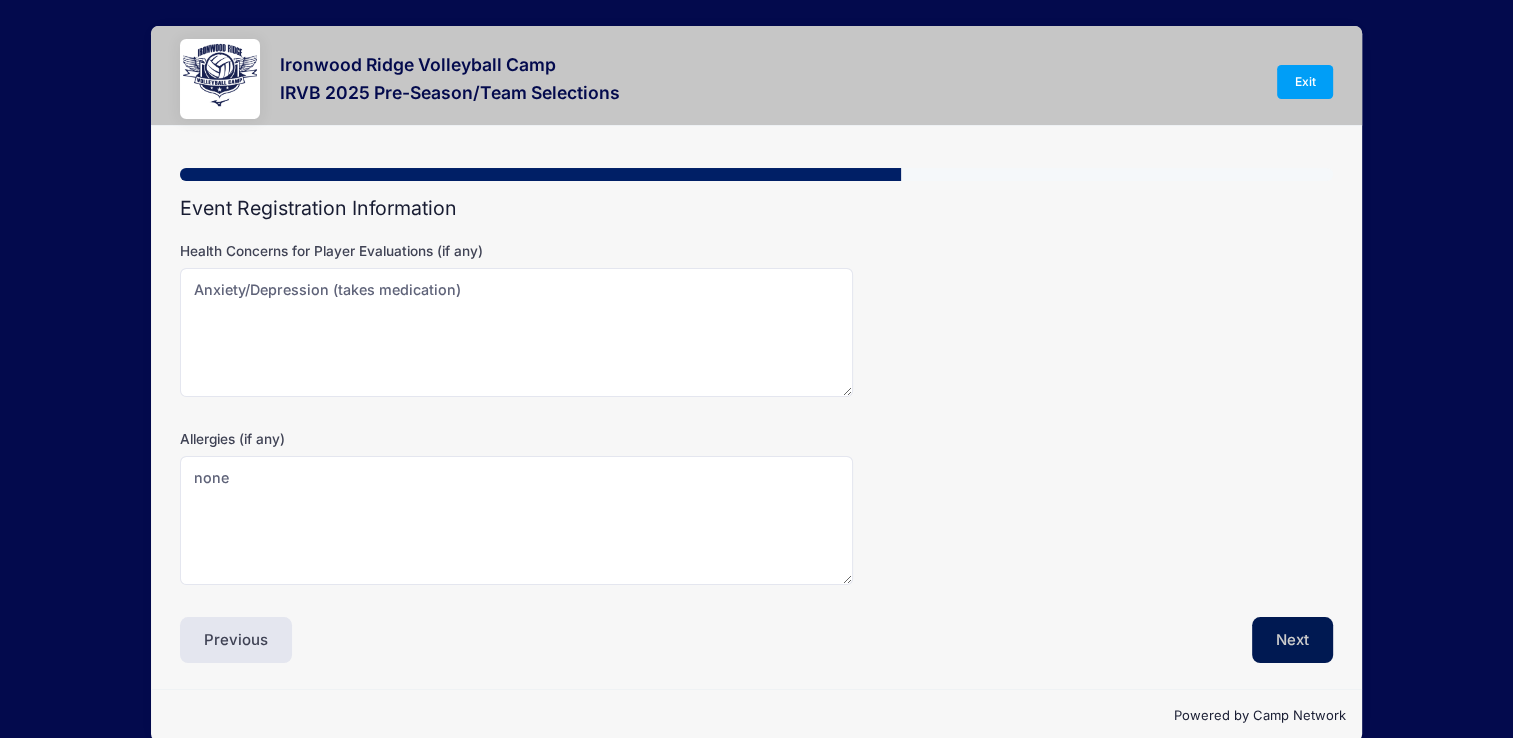 click on "Next" at bounding box center [1292, 640] 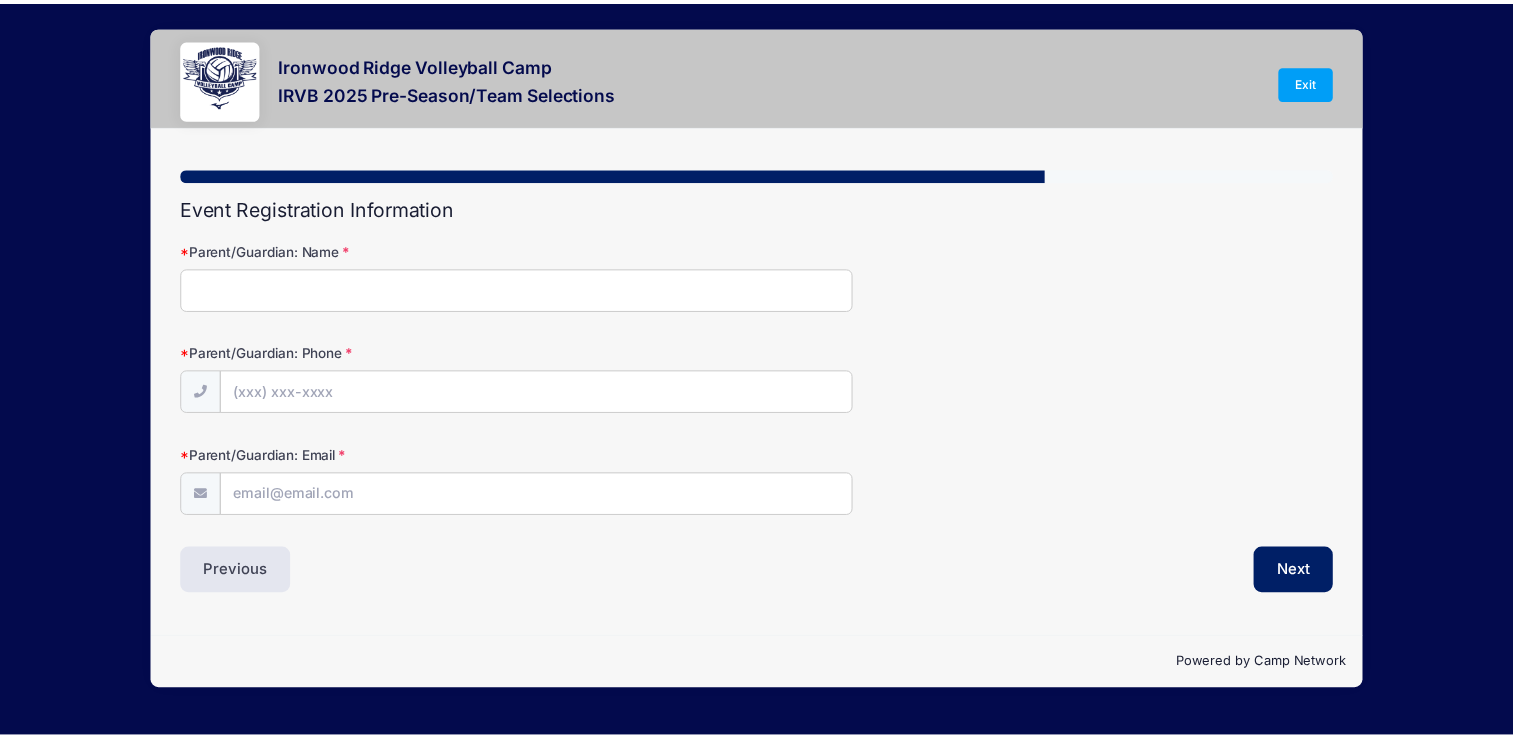 scroll, scrollTop: 0, scrollLeft: 0, axis: both 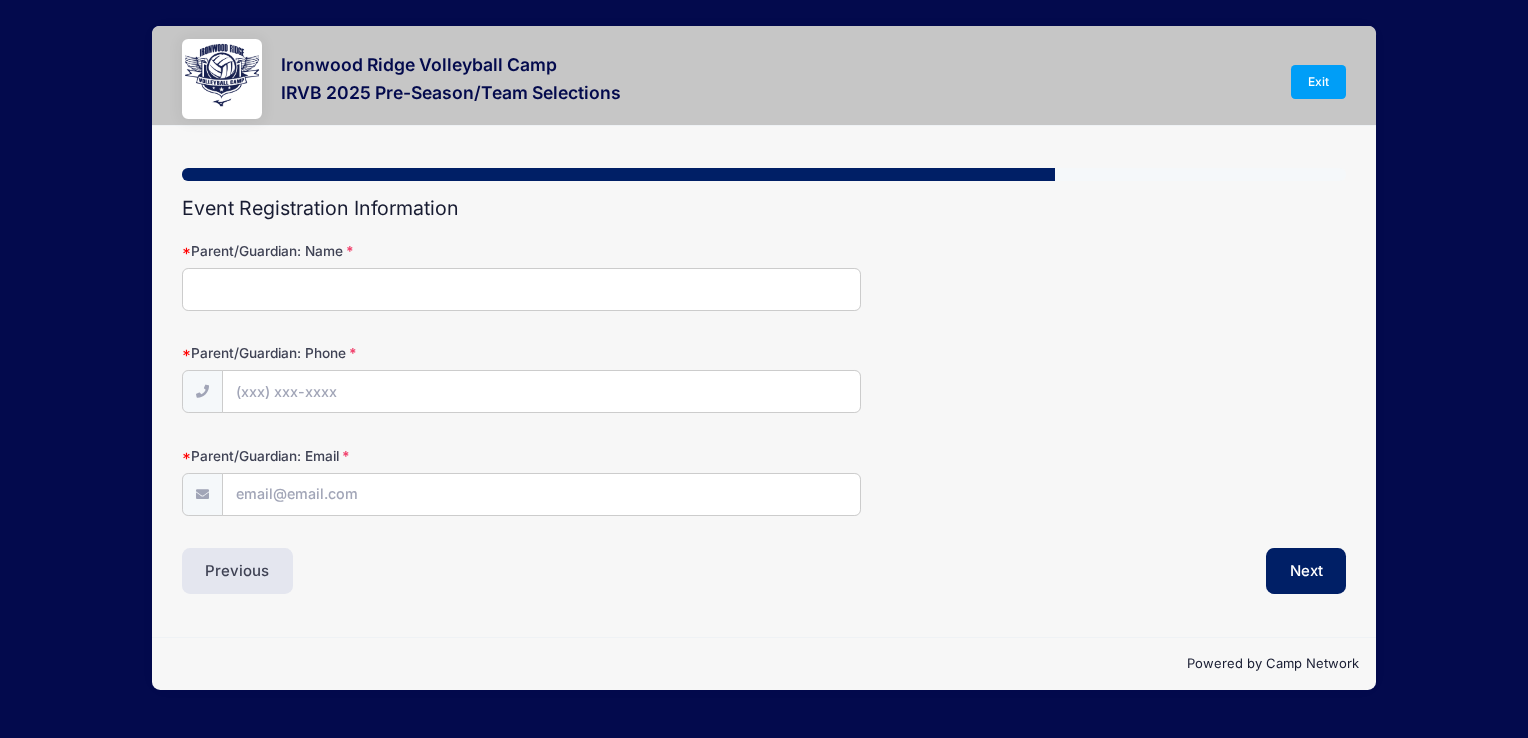 click on "Parent/Guardian: Name" at bounding box center [521, 289] 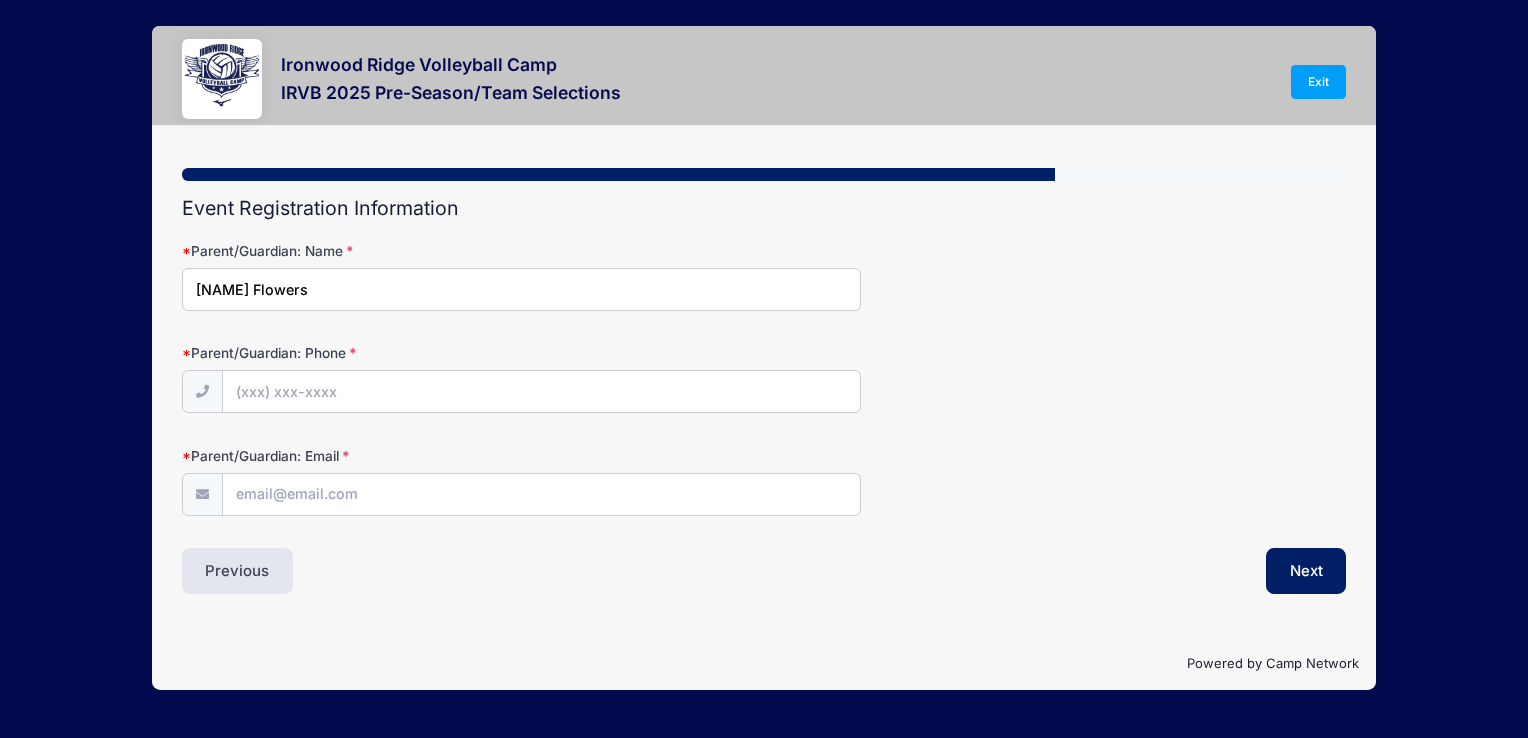 type on "[NAME] Flowers" 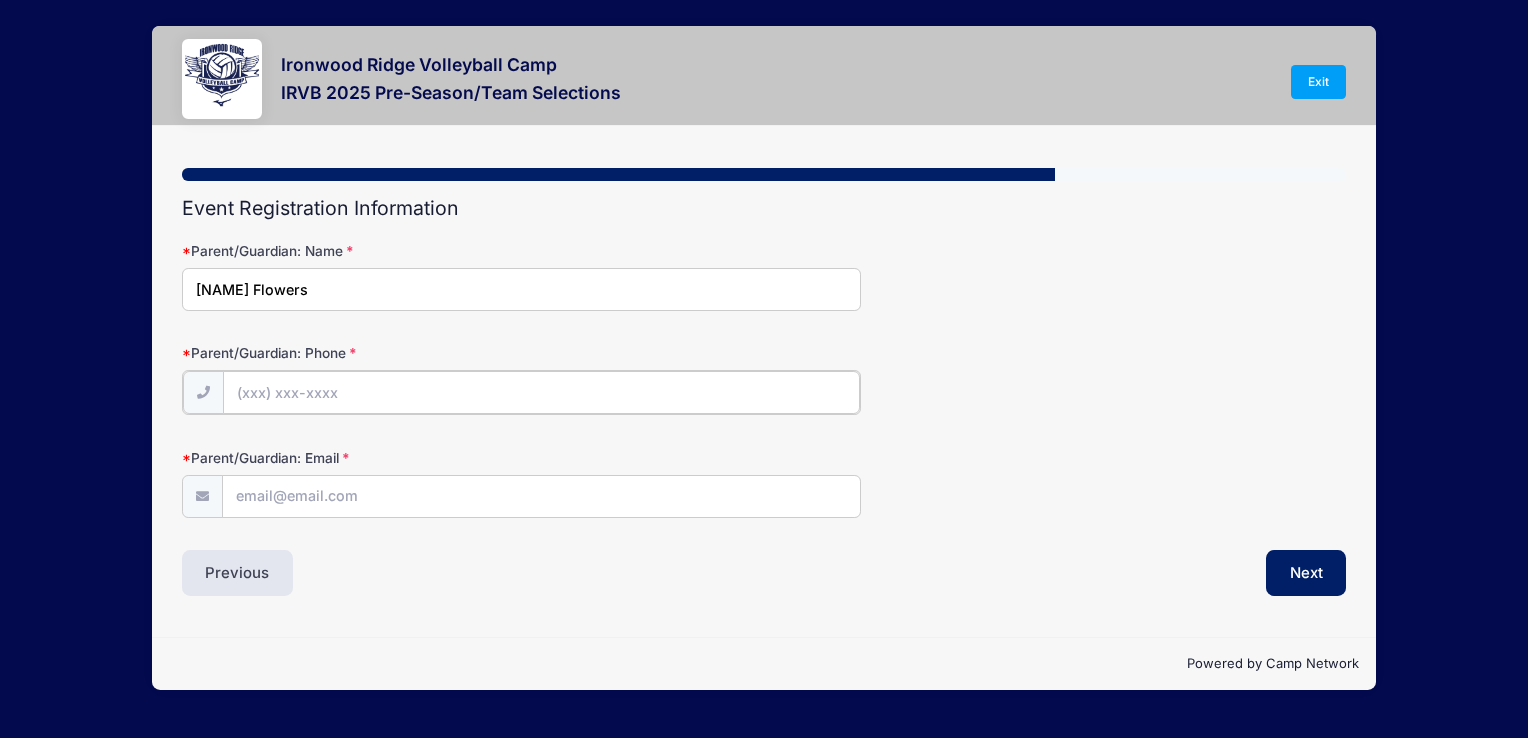 click on "Parent/Guardian: Phone" at bounding box center [541, 392] 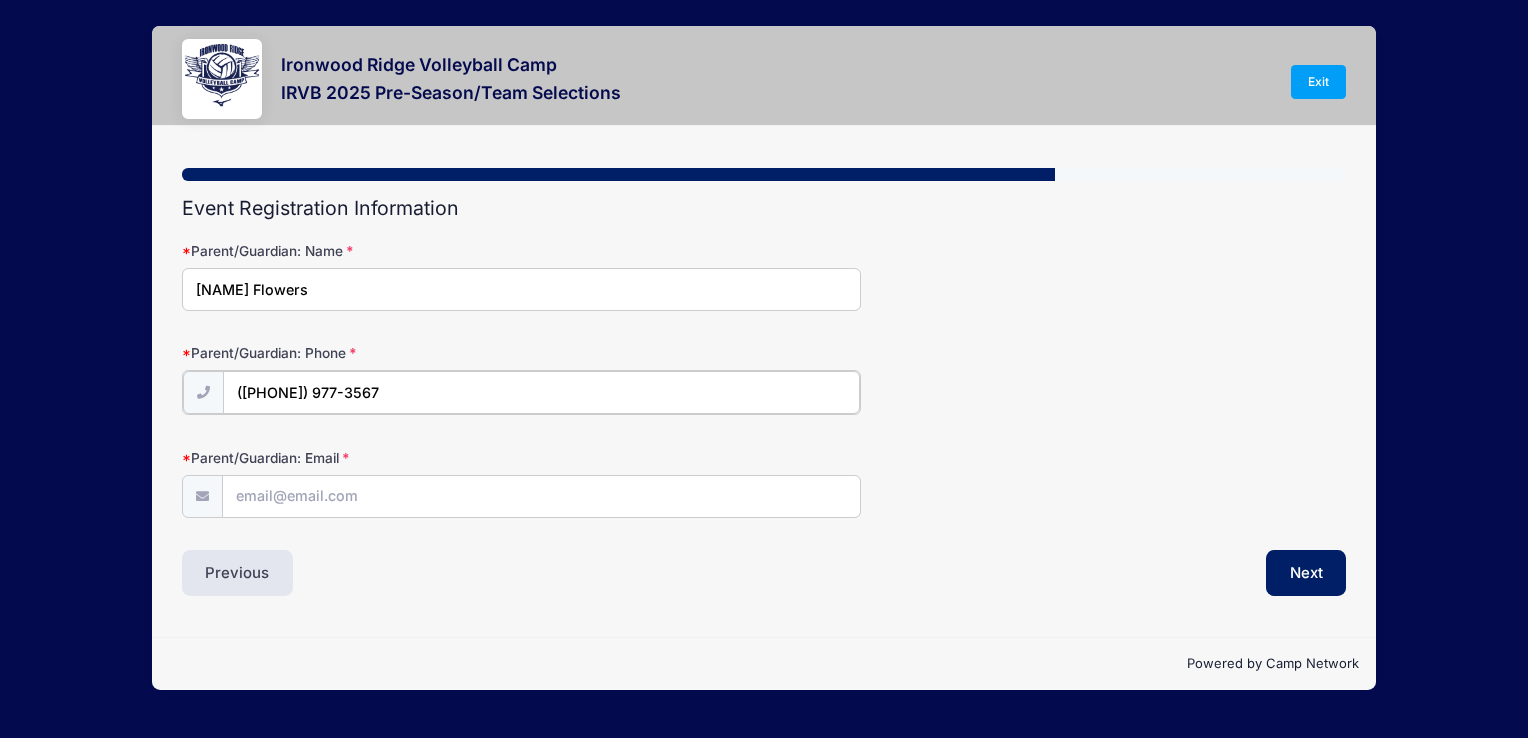 type on "([PHONE]) 977-3567" 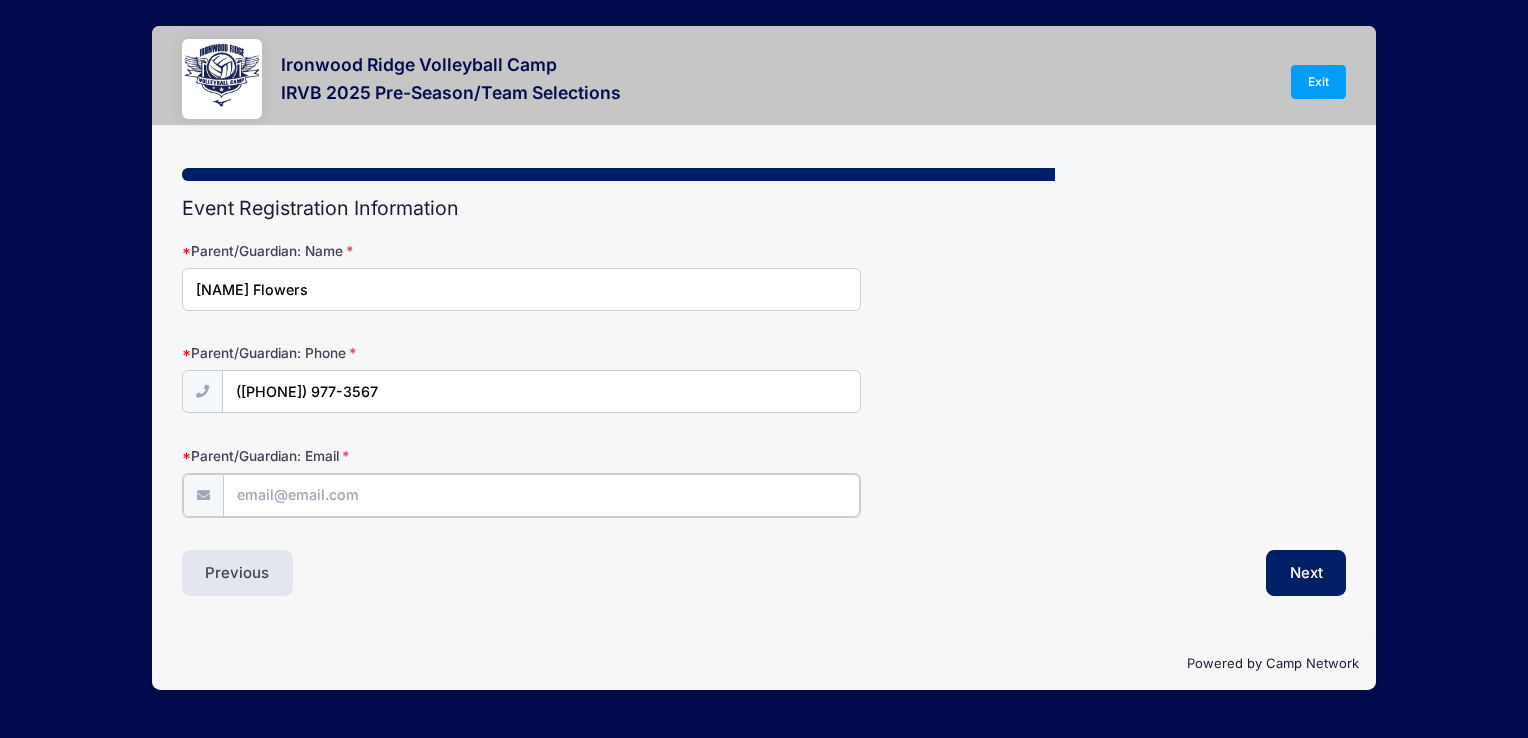 click on "Parent/Guardian: Email" at bounding box center (541, 495) 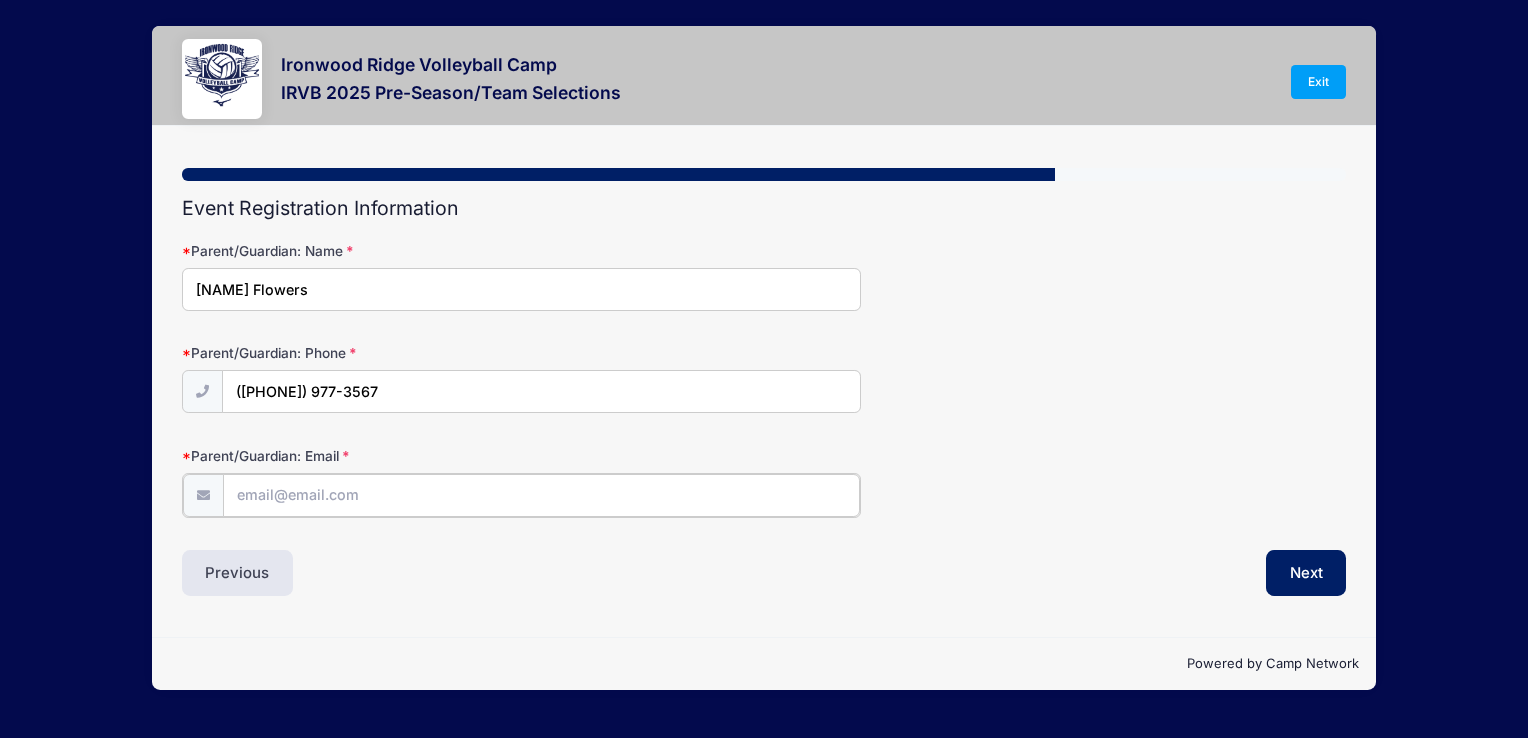 type on "[EMAIL]" 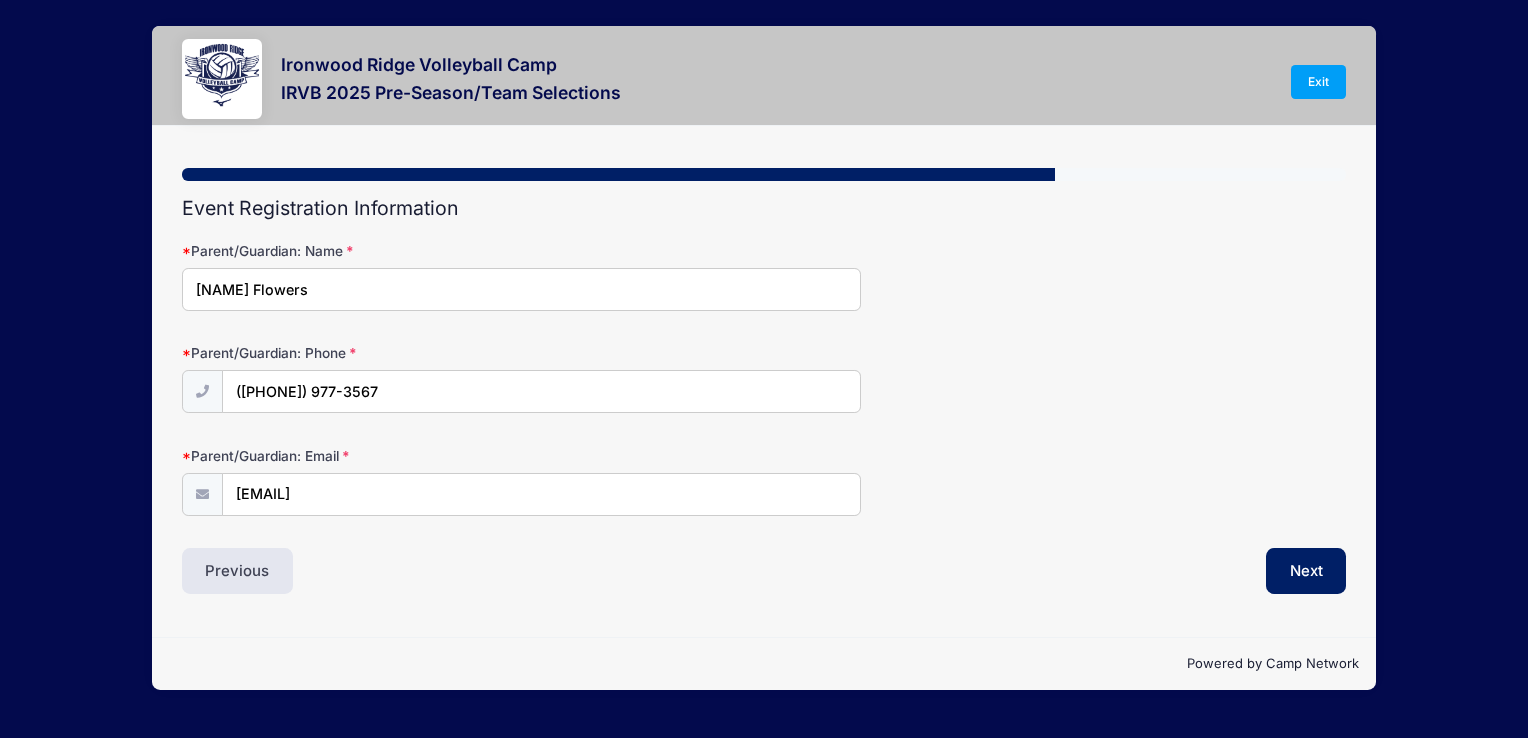 click on "Parent/Guardian: Email
[EMAIL]" at bounding box center [764, 481] 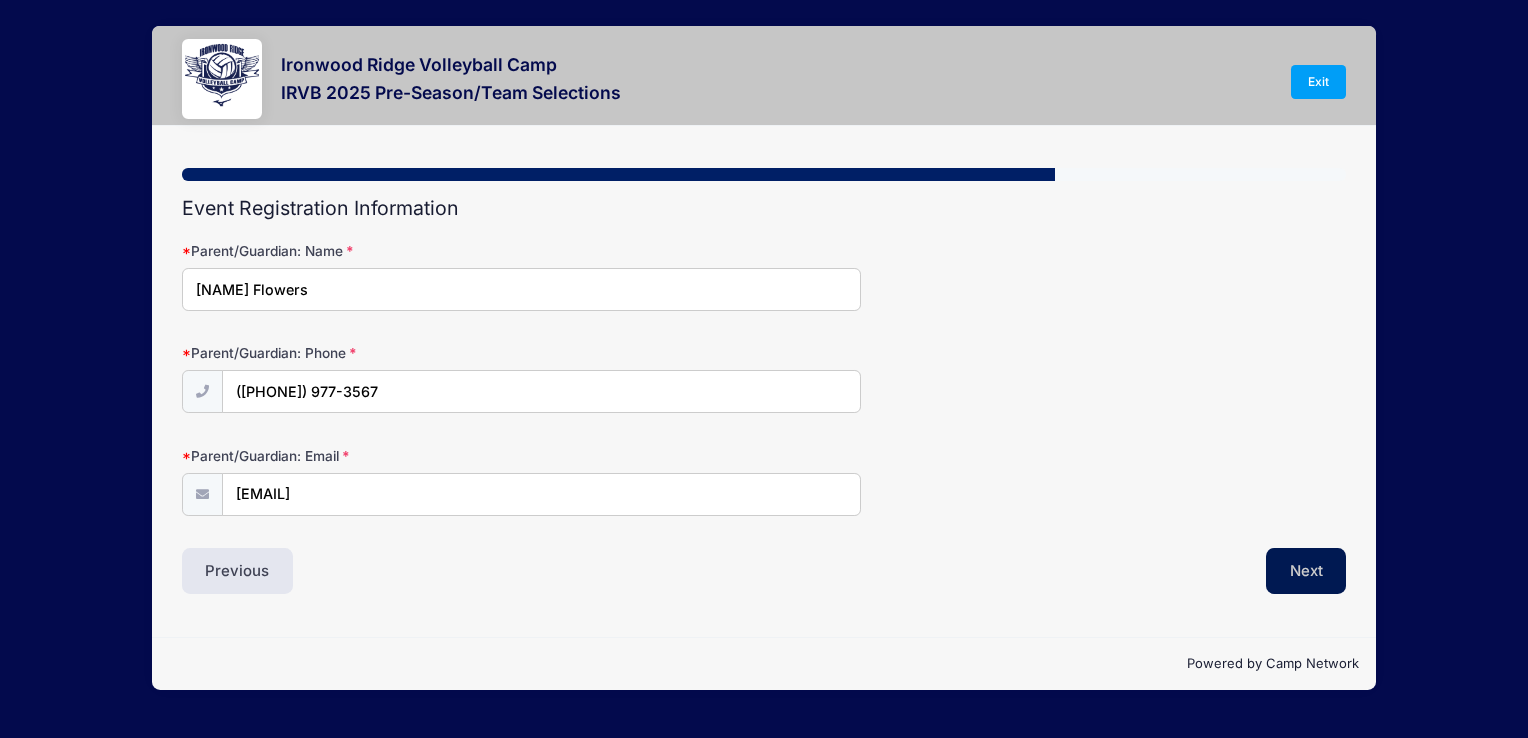 click on "Next" at bounding box center [1306, 571] 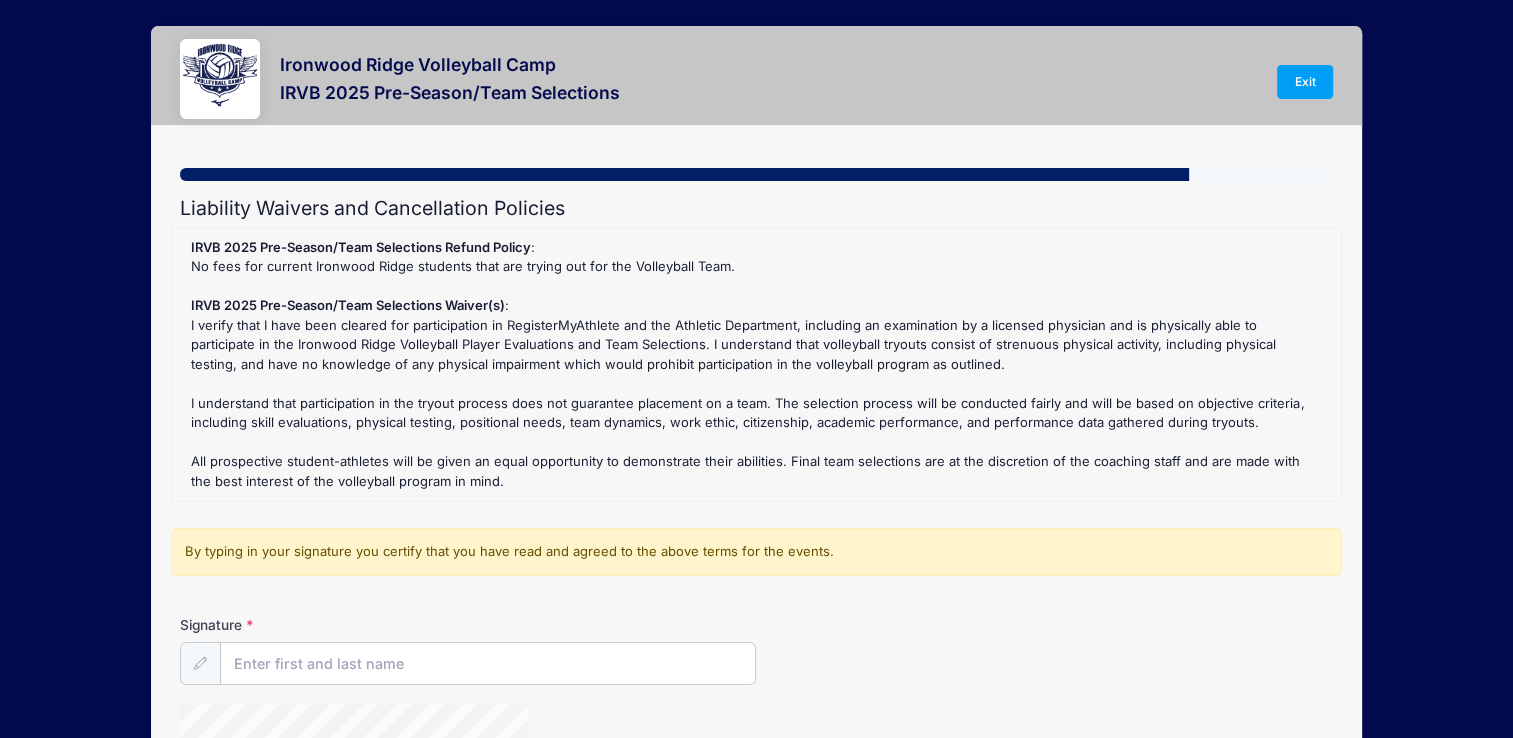 scroll, scrollTop: 0, scrollLeft: 0, axis: both 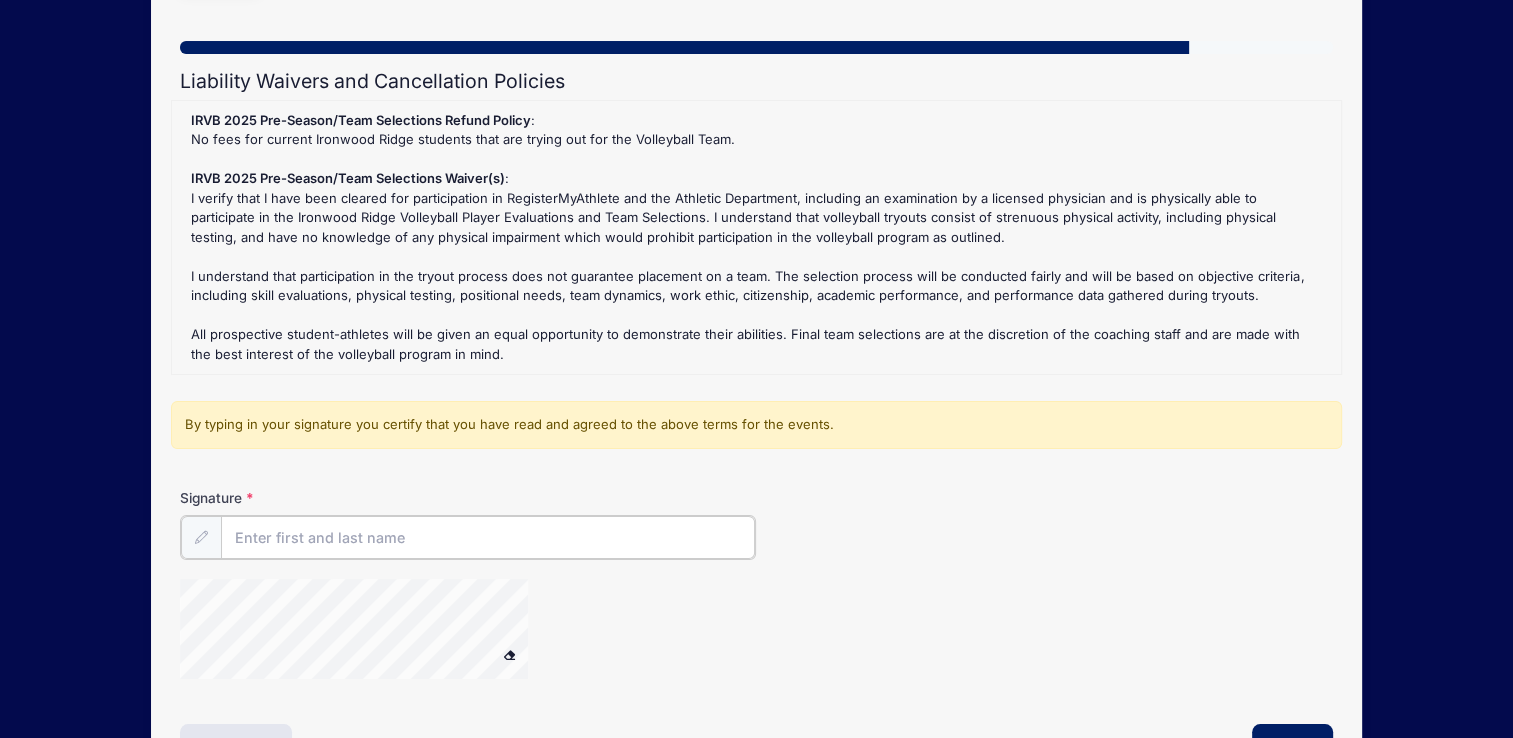 click on "Signature" at bounding box center (488, 537) 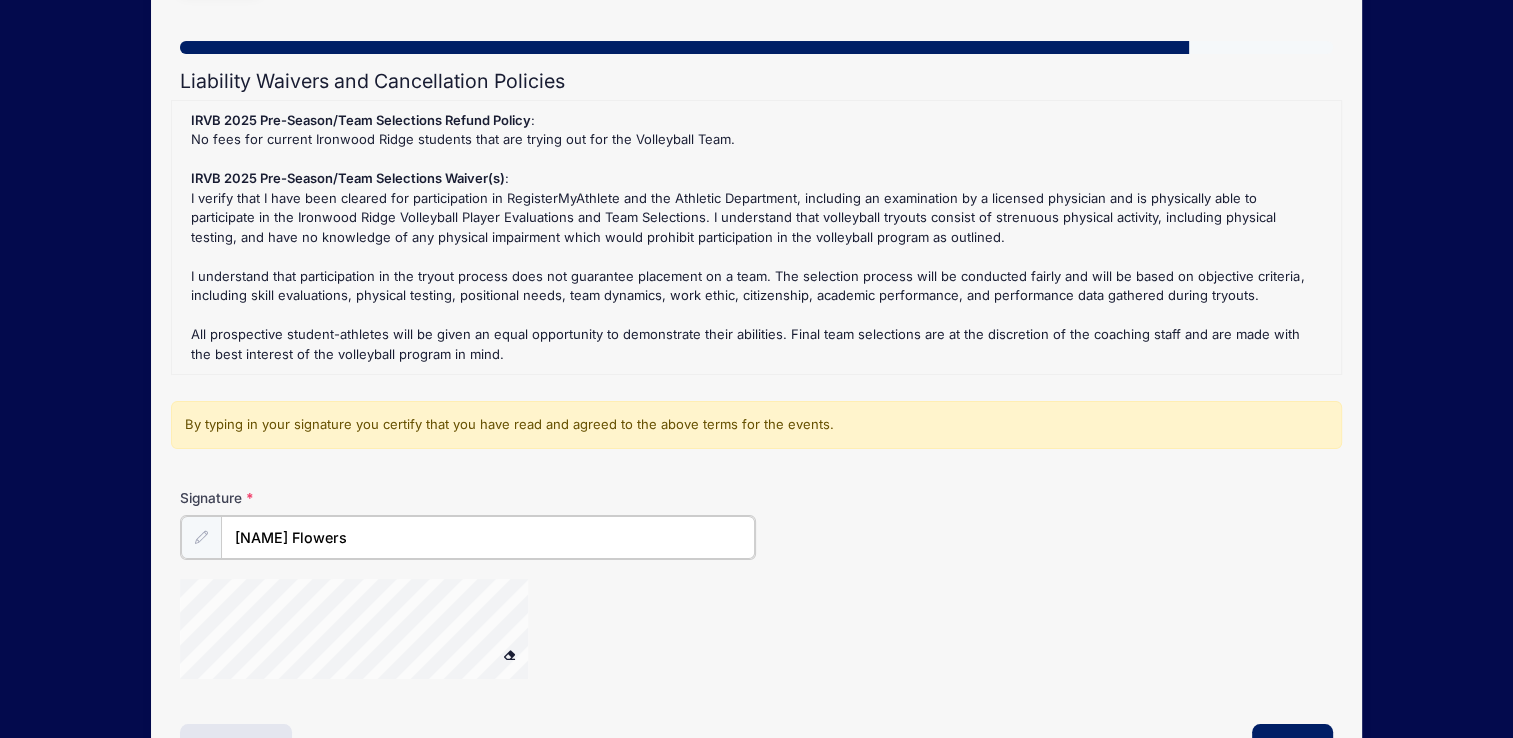 type on "[NAME] Flowers" 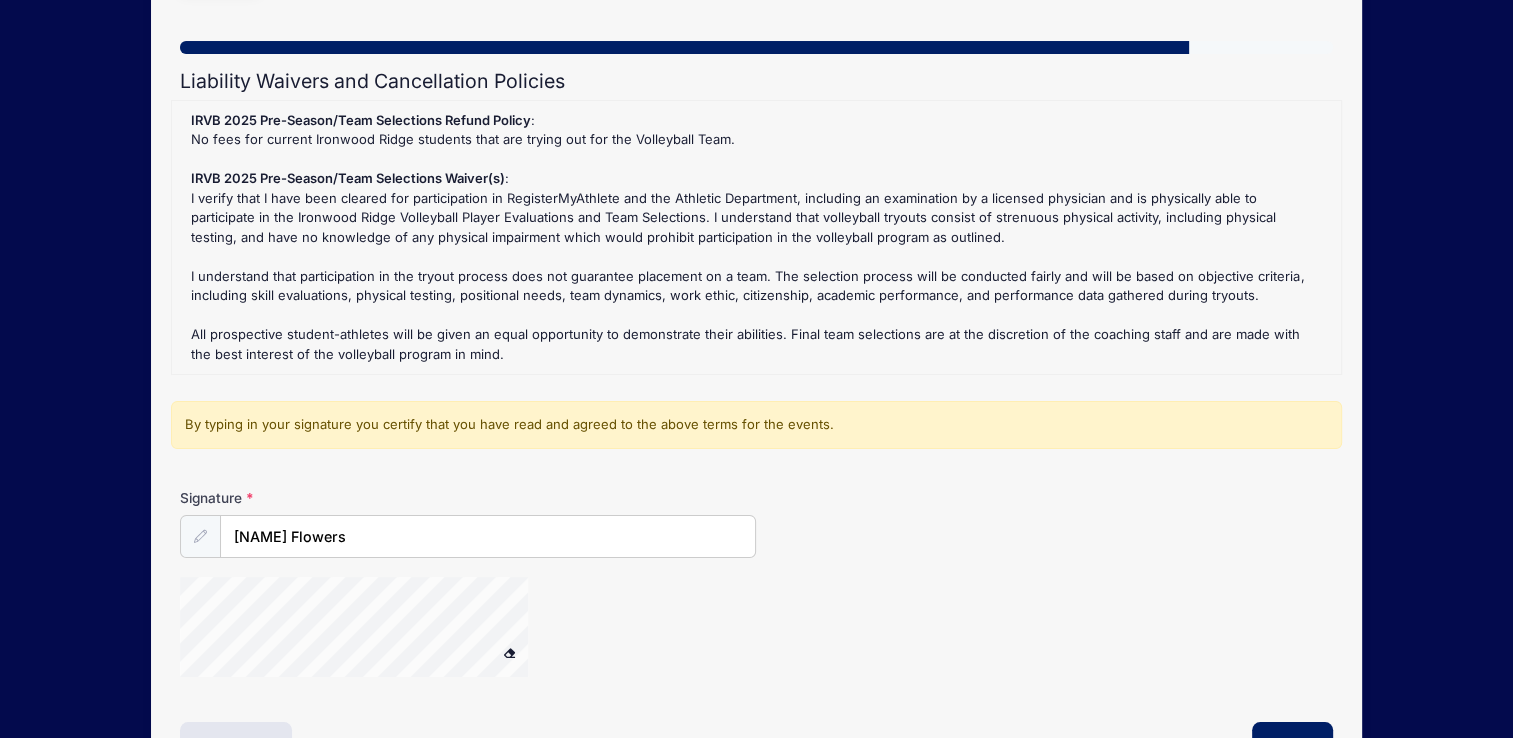 click at bounding box center (509, 652) 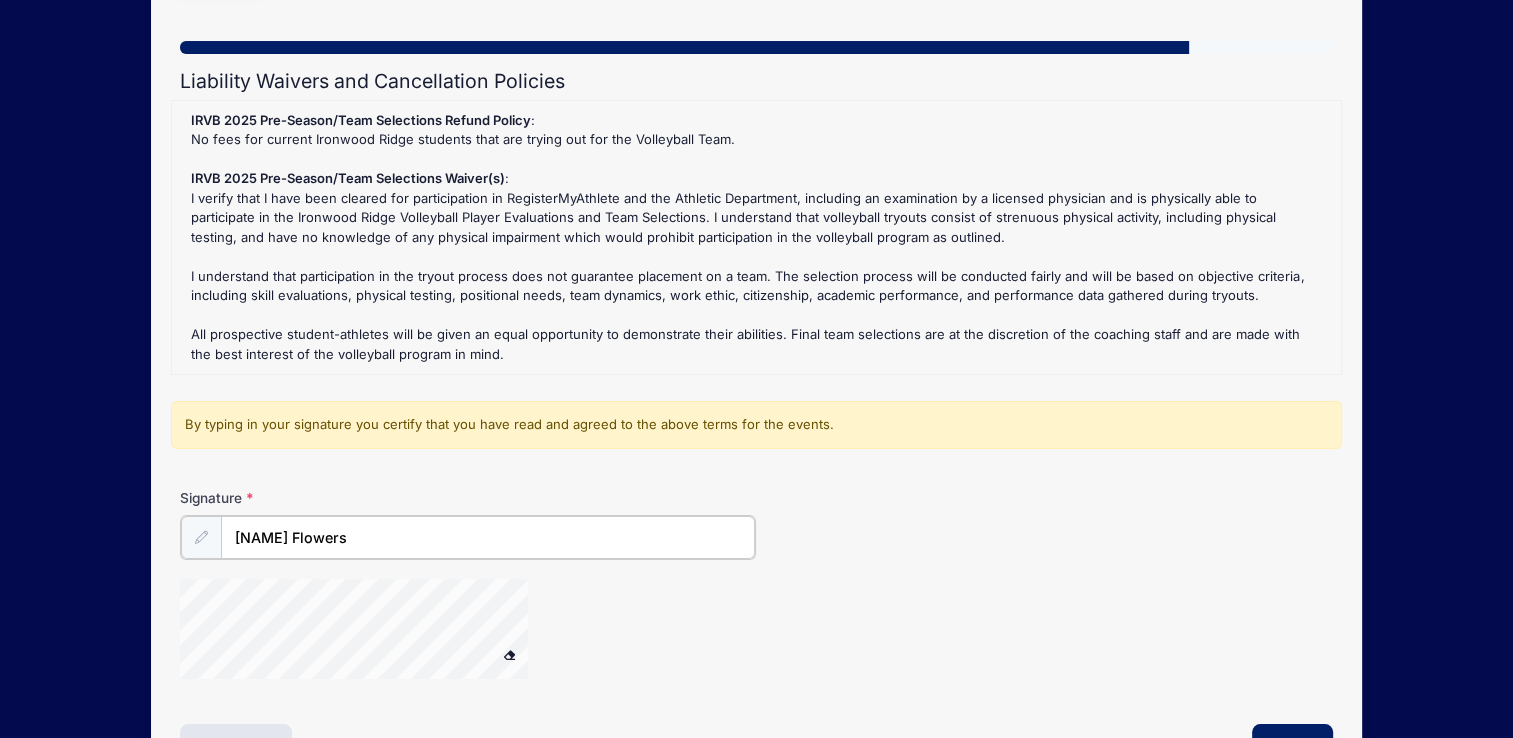 click on "[NAME] Flowers" at bounding box center (488, 537) 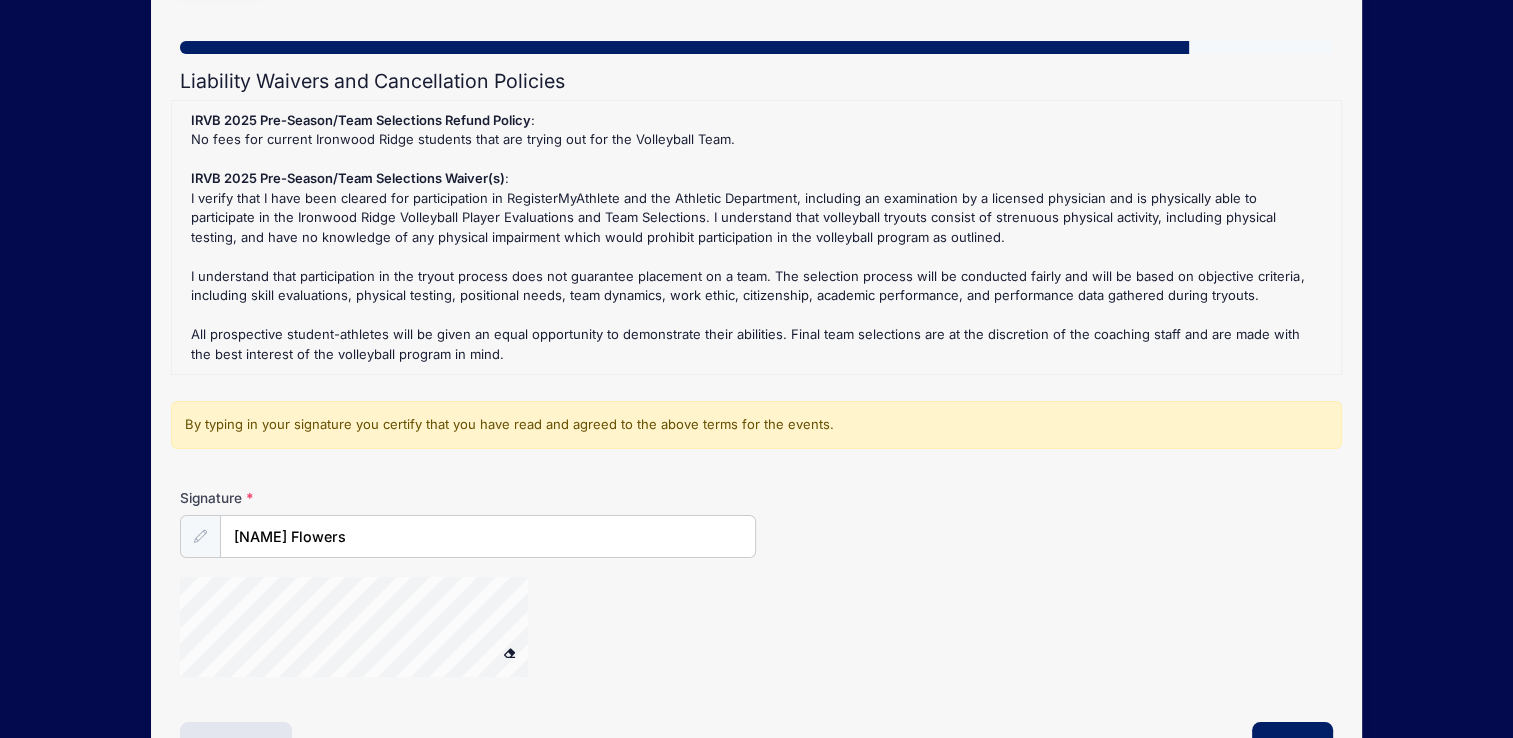 click on "IRVB 2025 Pre-Season/Team Selections Refund Policy :
No fees for current Ironwood Ridge students that are trying out for the Volleyball Team.
IRVB 2025 Pre-Season/Team Selections Waiver(s) :
I verify that I have been cleared for participation in RegisterMyAthlete and the Athletic Department, including an examination by a licensed physician and is physically able to participate in the Ironwood Ridge Volleyball Player Evaluations and Team Selections.  I understand that volleyball tryouts consist of strenuous physical activity, including physical testing, and have no knowledge of any physical impairment which would prohibit participation in the volleyball program as outlined.
All prospective student-athletes will be given an equal opportunity to demonstrate their abilities. Final team selections are at the discretion of the coaching staff and are made with the best interest of the volleyball program in mind." at bounding box center (756, 398) 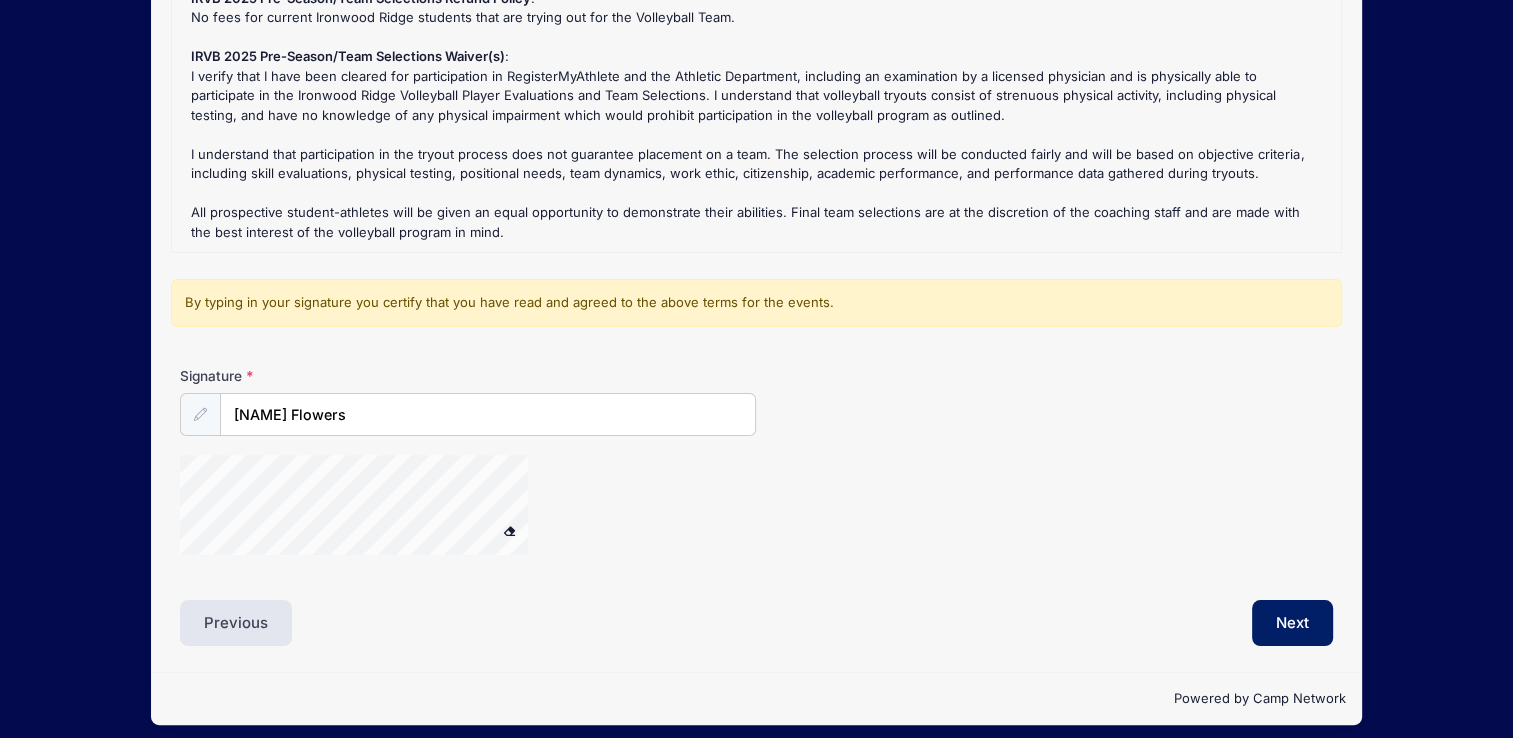 scroll, scrollTop: 259, scrollLeft: 0, axis: vertical 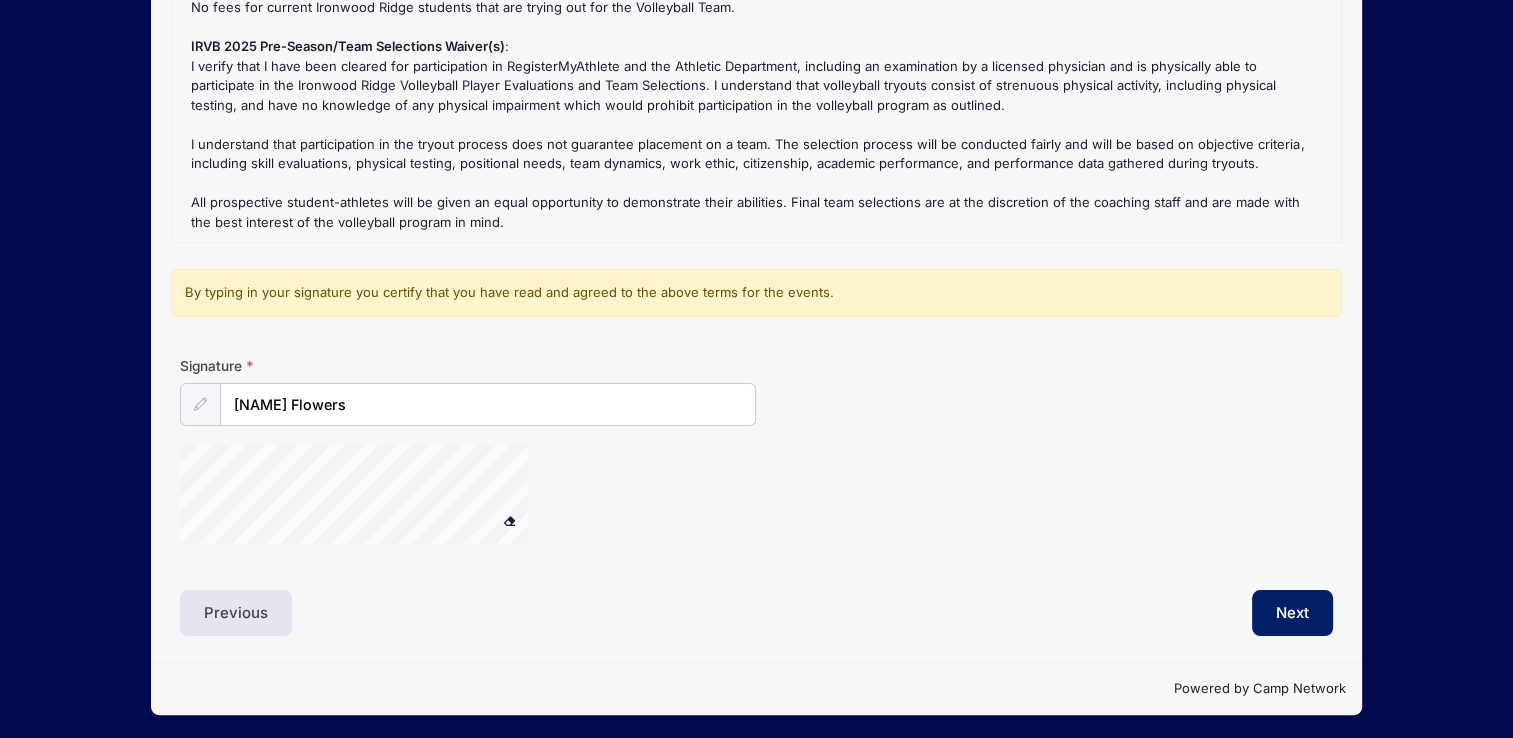 click at bounding box center (509, 520) 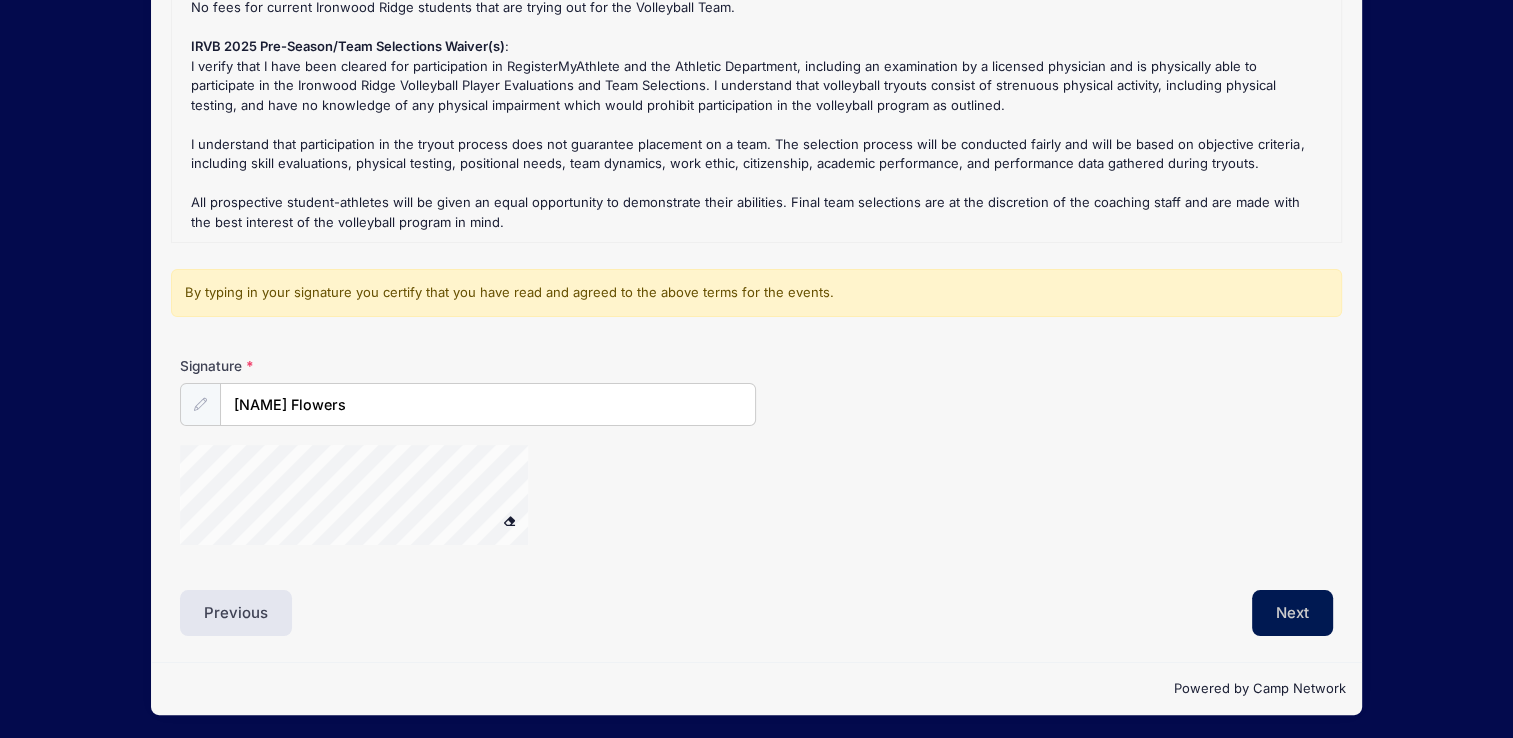 click on "Next" at bounding box center (1292, 613) 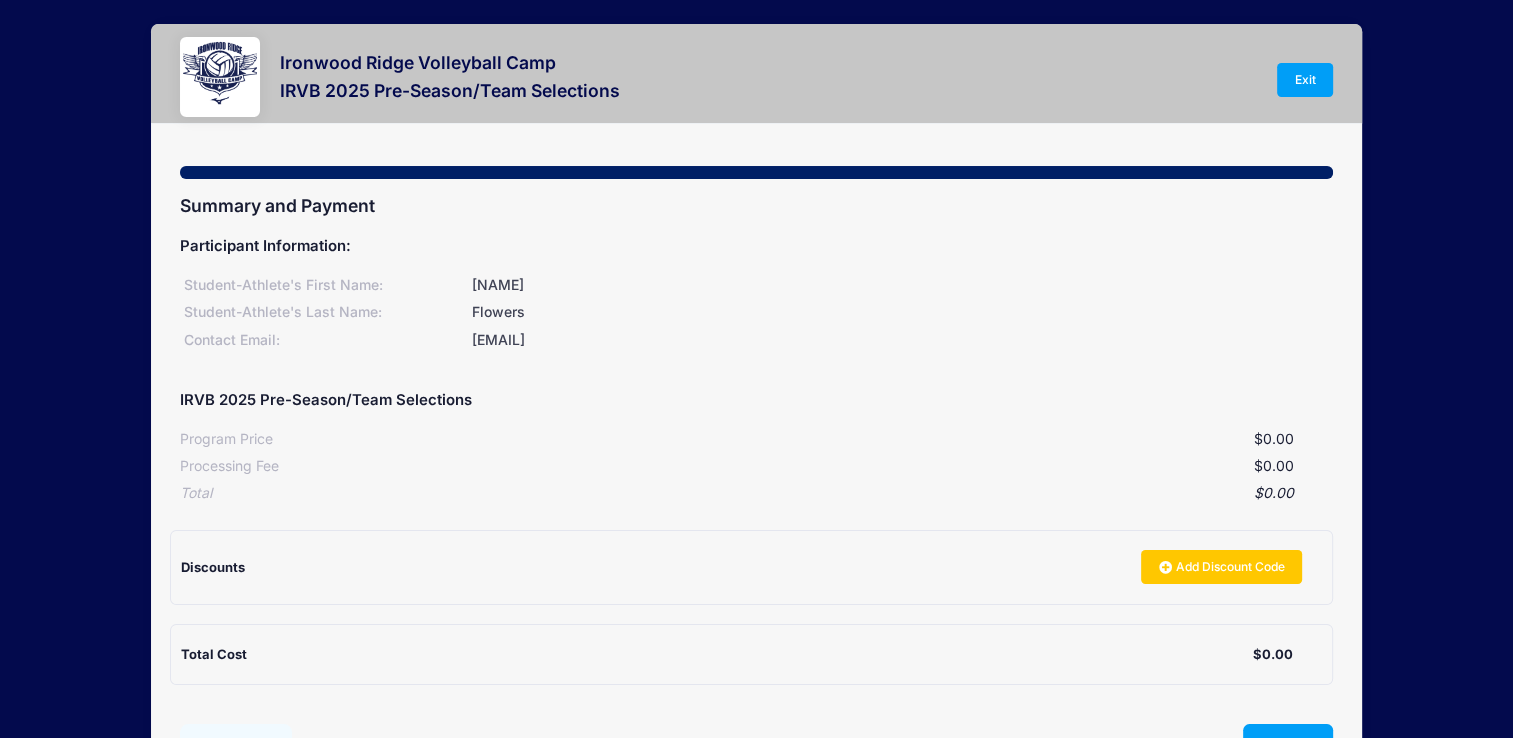 scroll, scrollTop: 0, scrollLeft: 0, axis: both 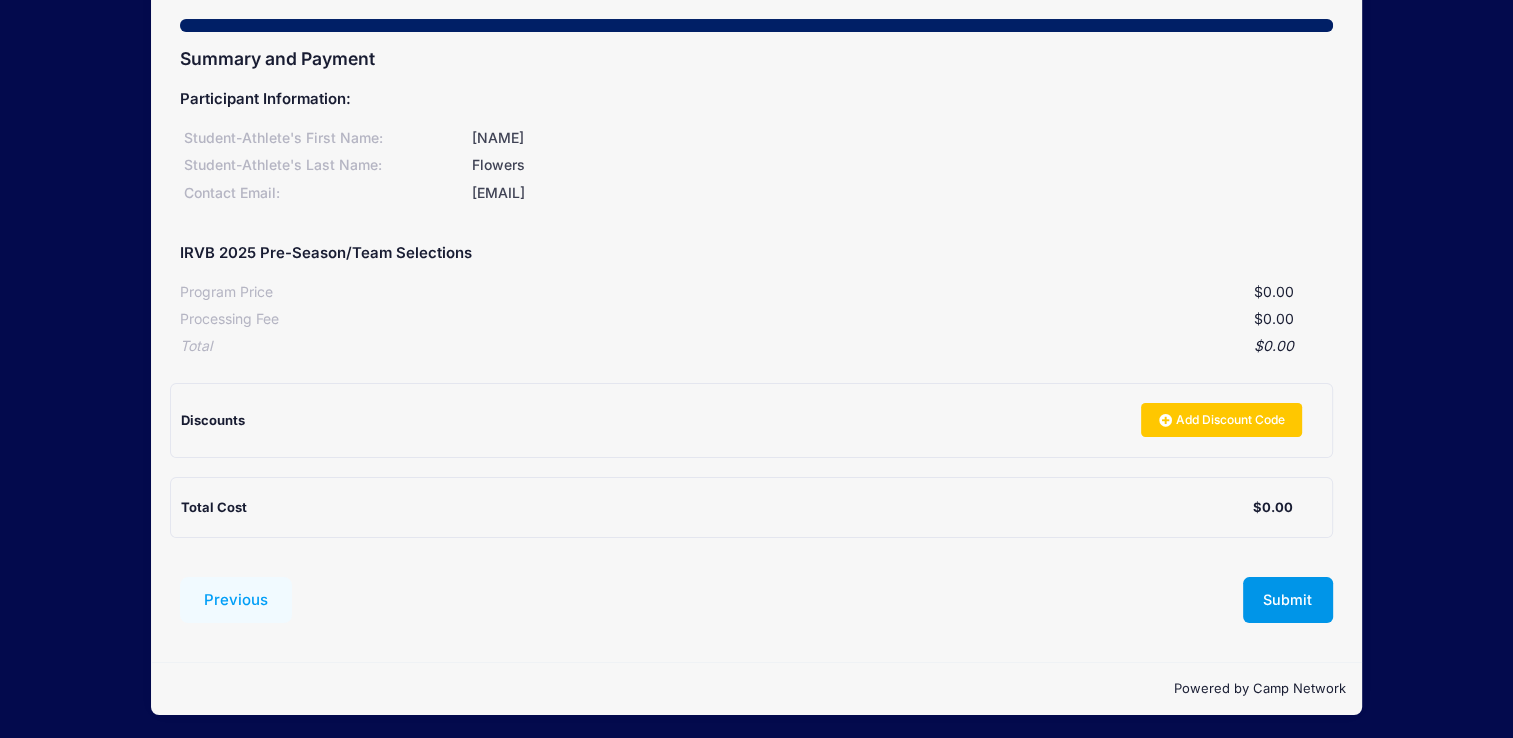 click on "Submit" at bounding box center [1288, 600] 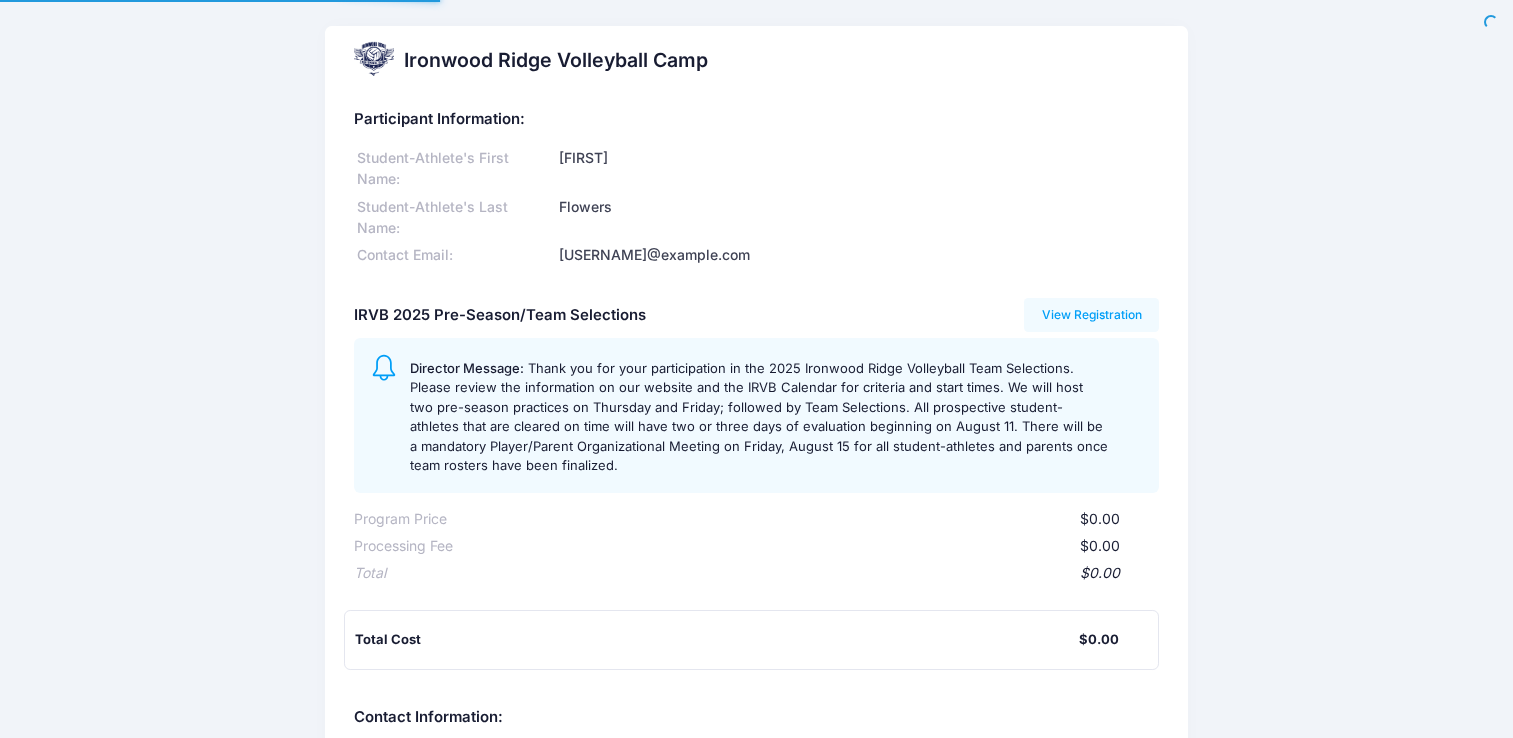 scroll, scrollTop: 0, scrollLeft: 0, axis: both 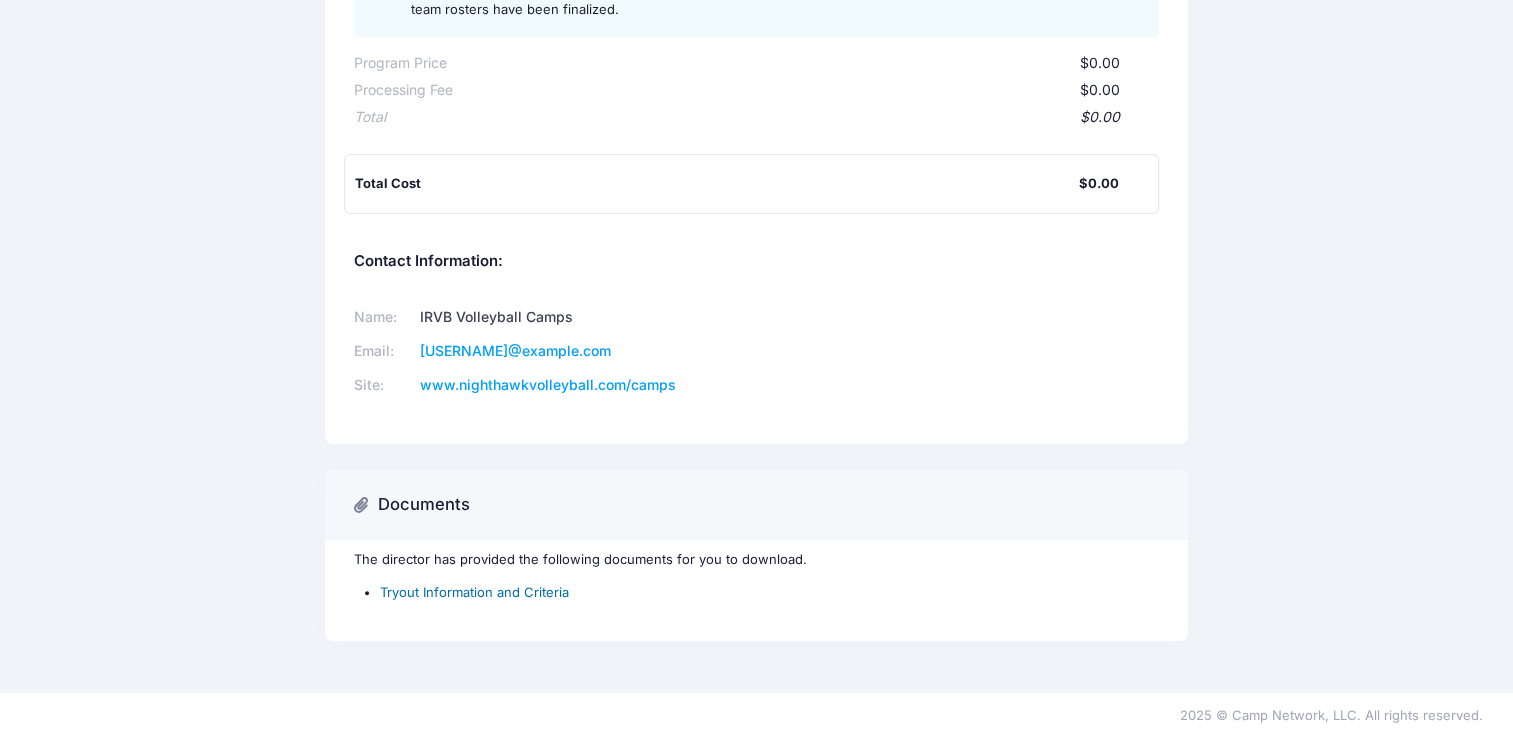 click on "Tryout Information and Criteria" at bounding box center (474, 592) 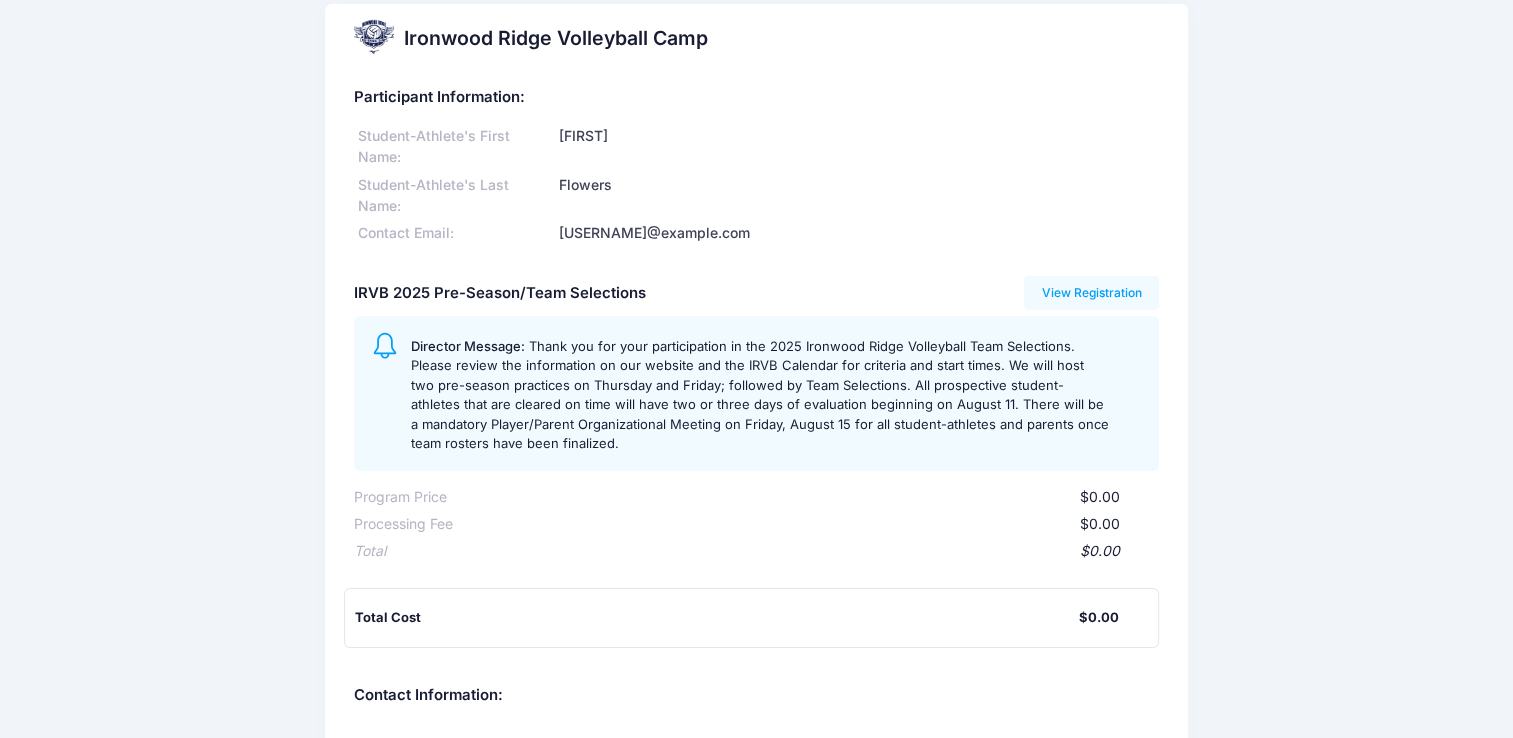 scroll, scrollTop: 0, scrollLeft: 0, axis: both 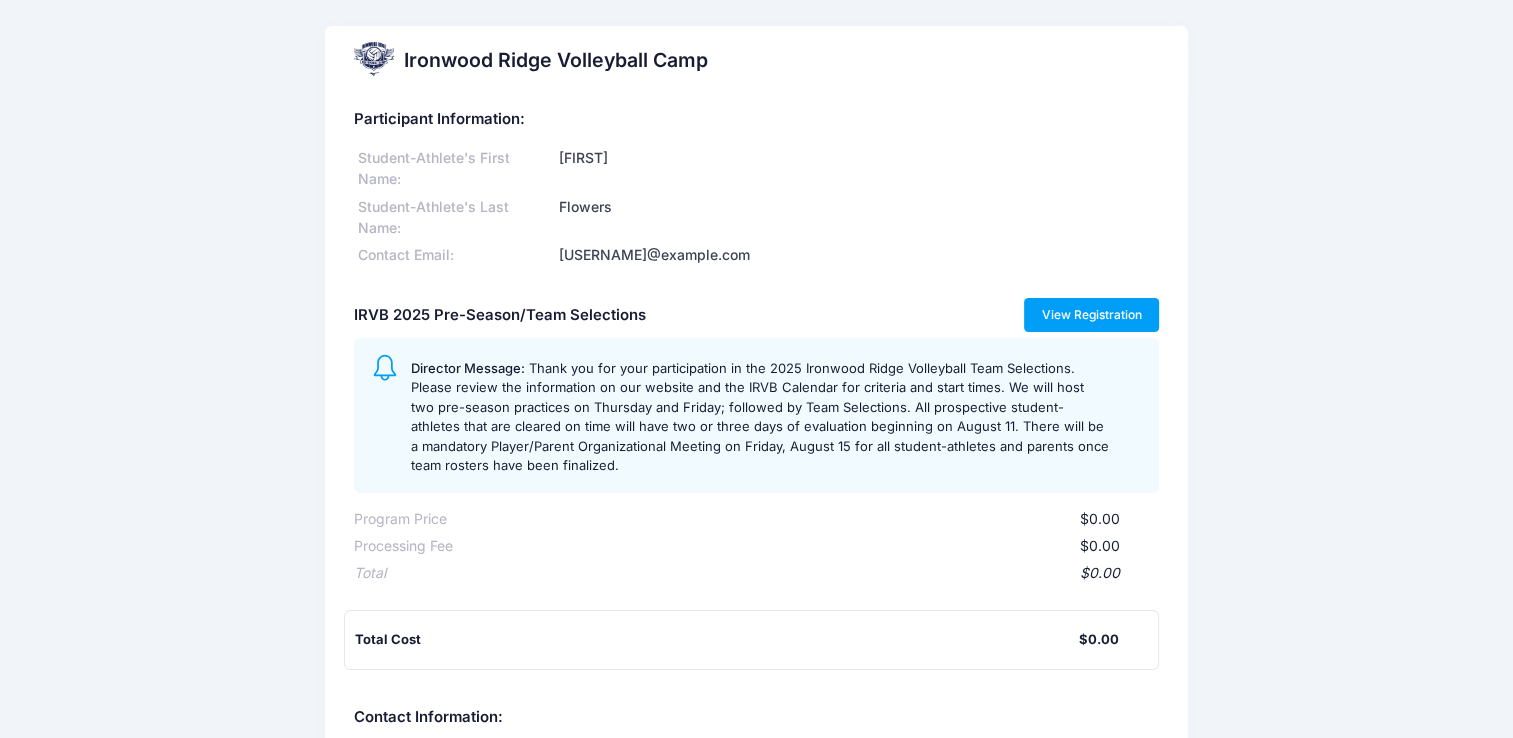 click on "View Registration" at bounding box center [1091, 315] 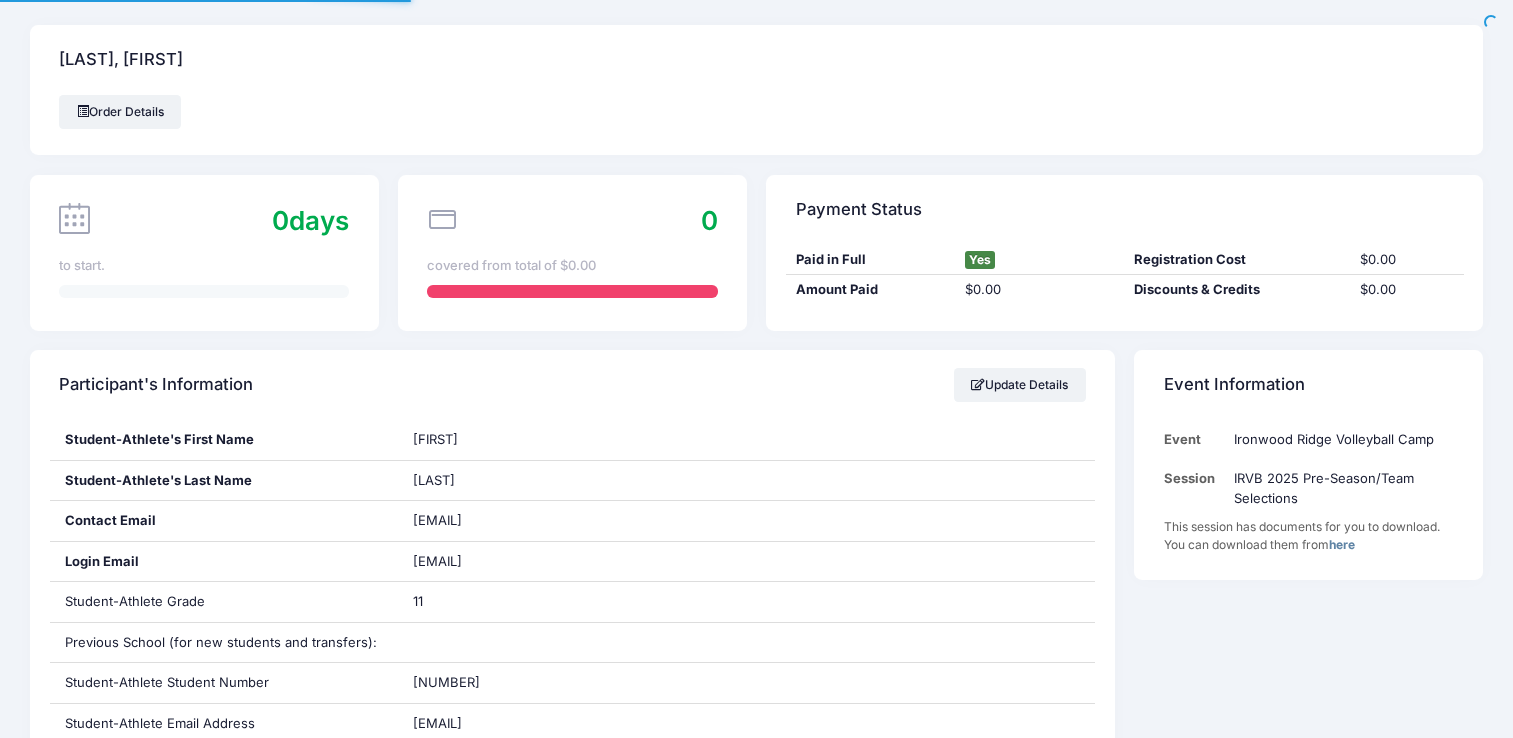 scroll, scrollTop: 0, scrollLeft: 0, axis: both 